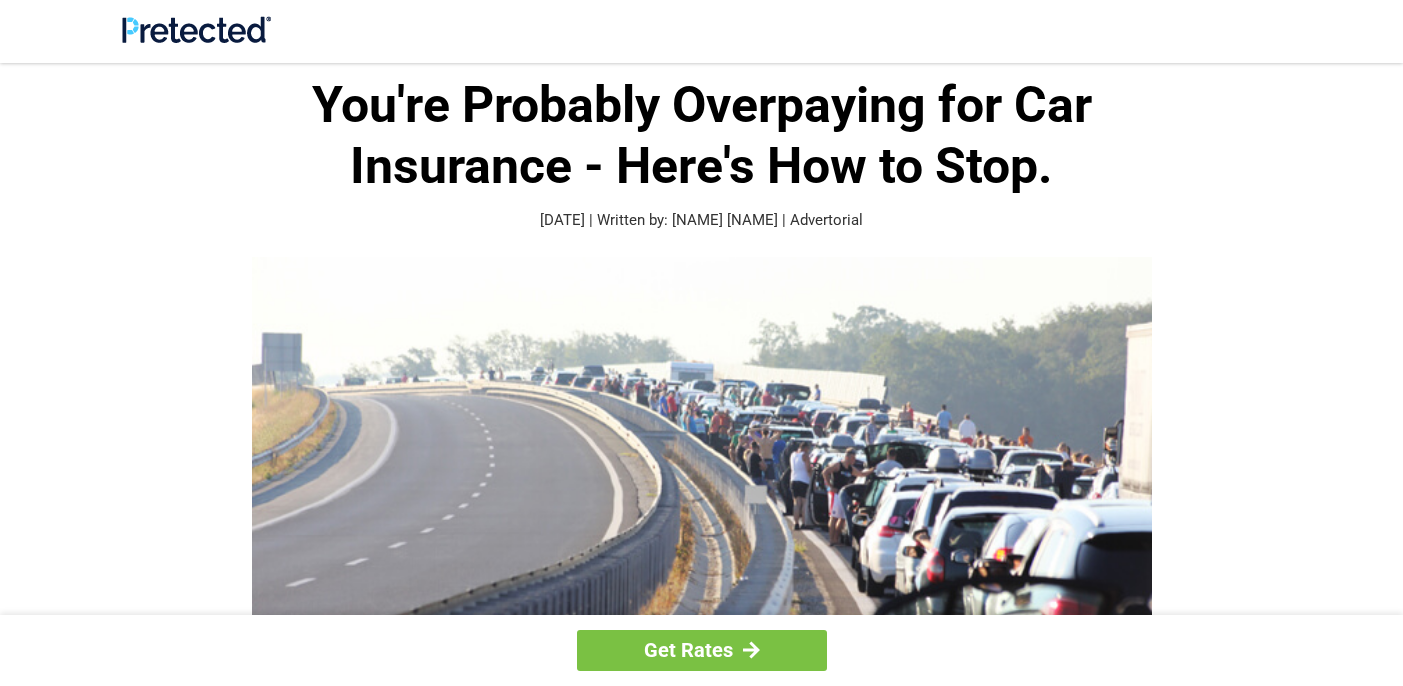 scroll, scrollTop: 0, scrollLeft: 0, axis: both 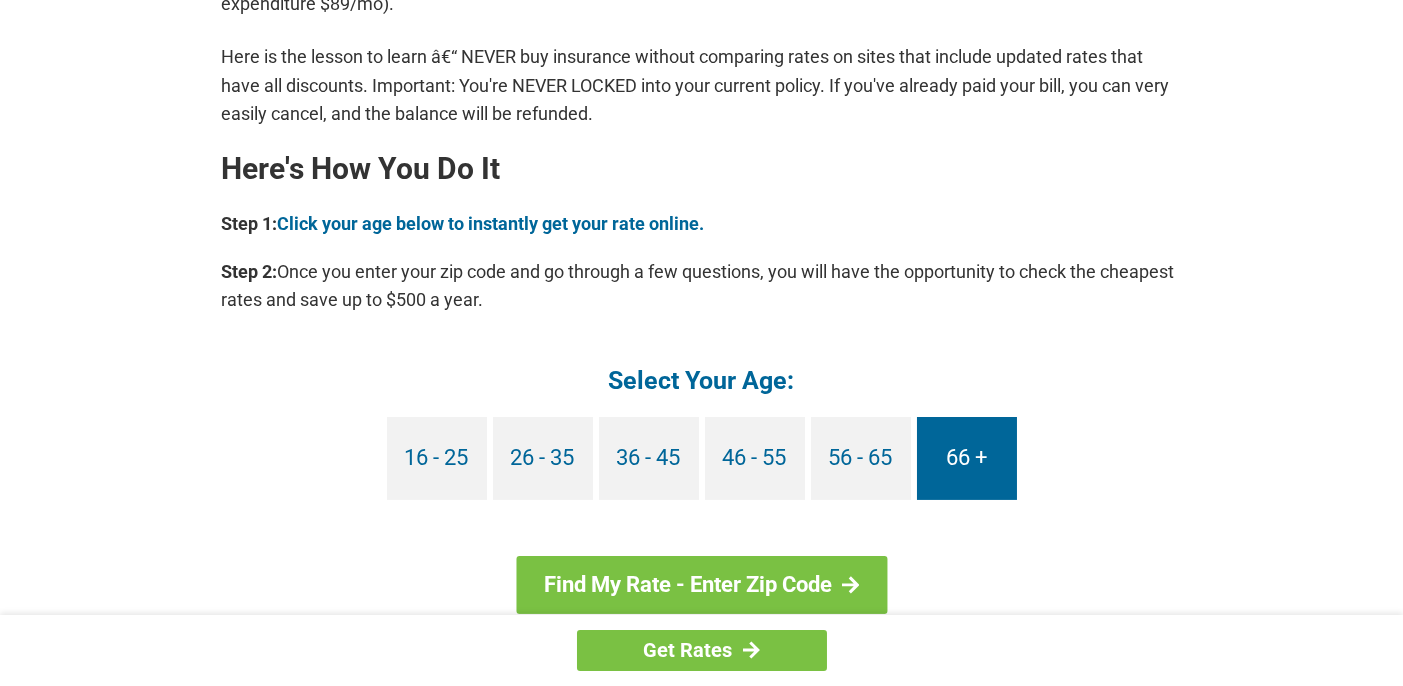 click on "66 +" at bounding box center [967, 458] 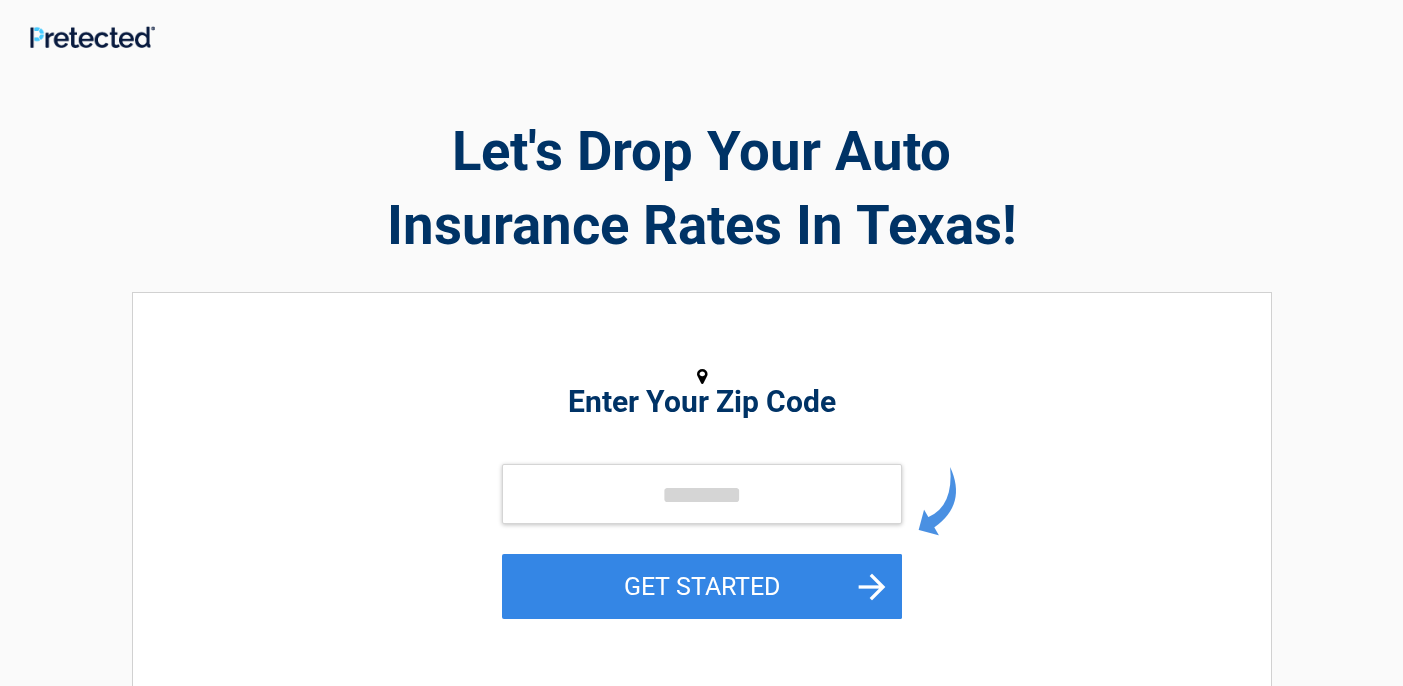 scroll, scrollTop: 0, scrollLeft: 0, axis: both 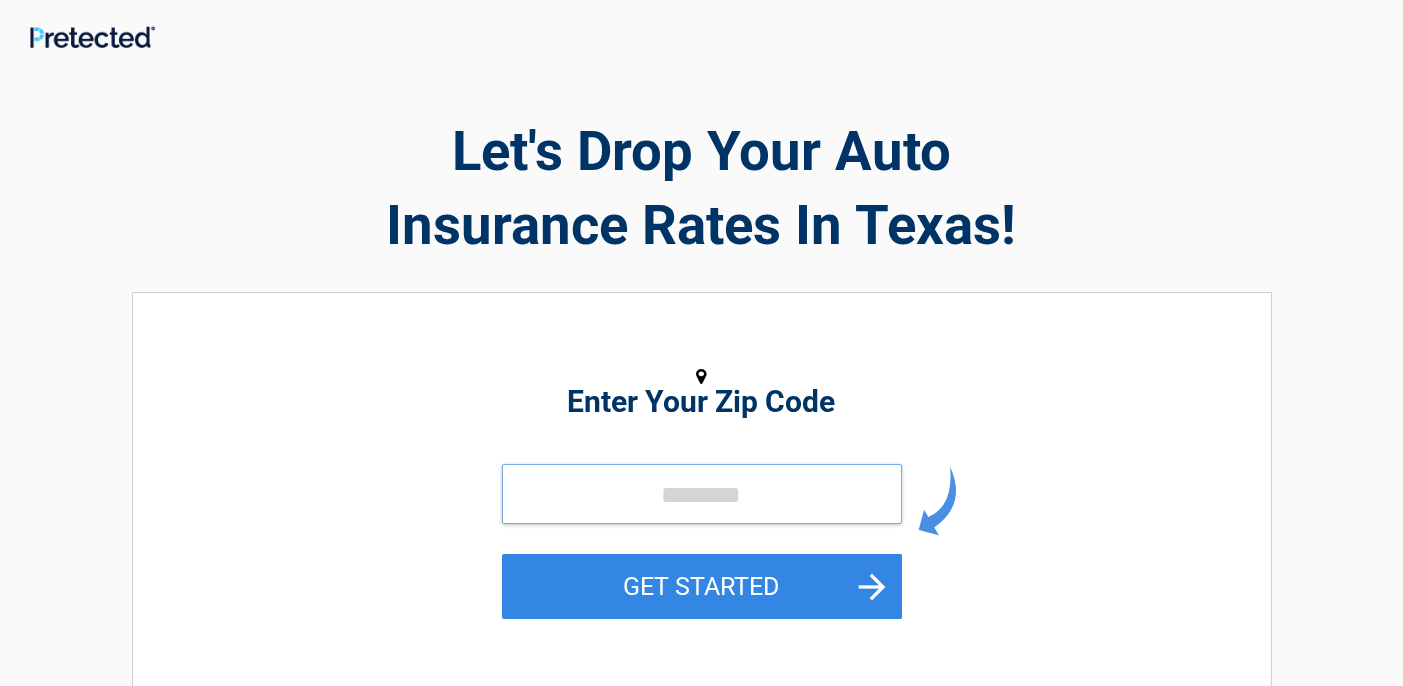 click at bounding box center (702, 494) 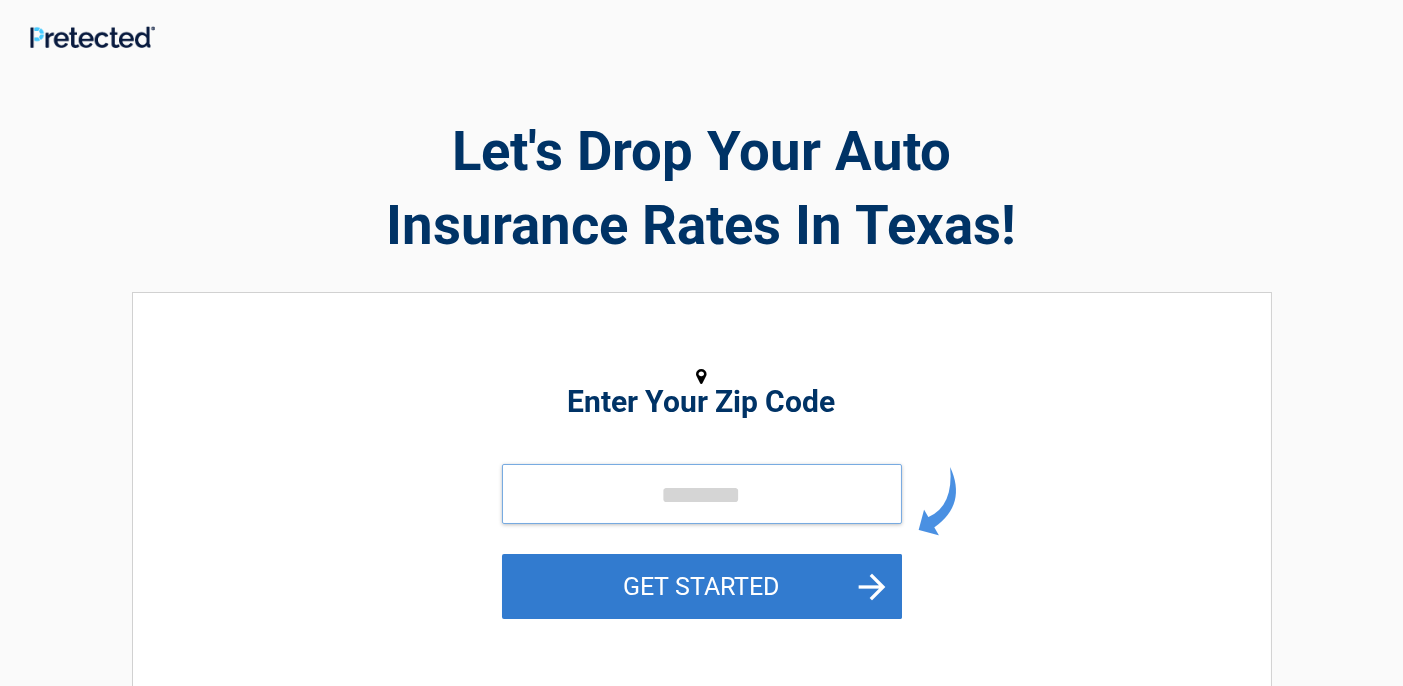 type on "*****" 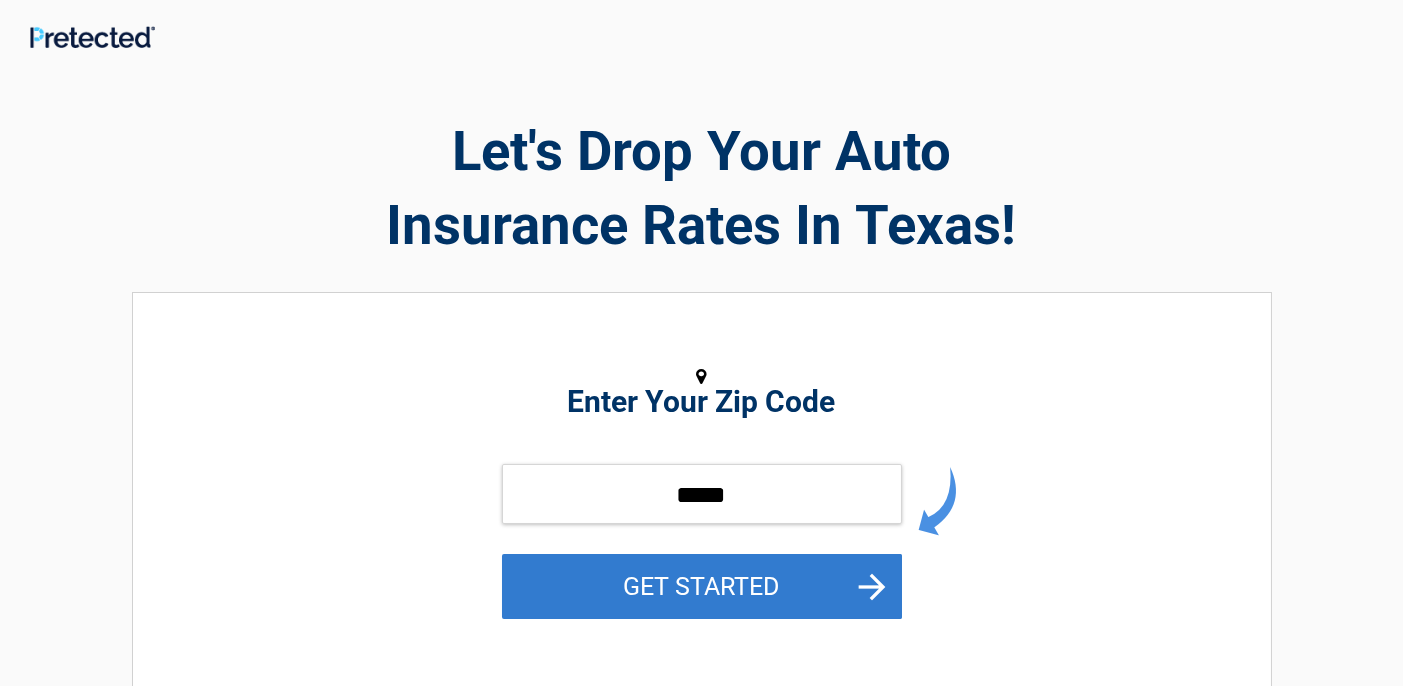 click on "GET STARTED" at bounding box center (702, 586) 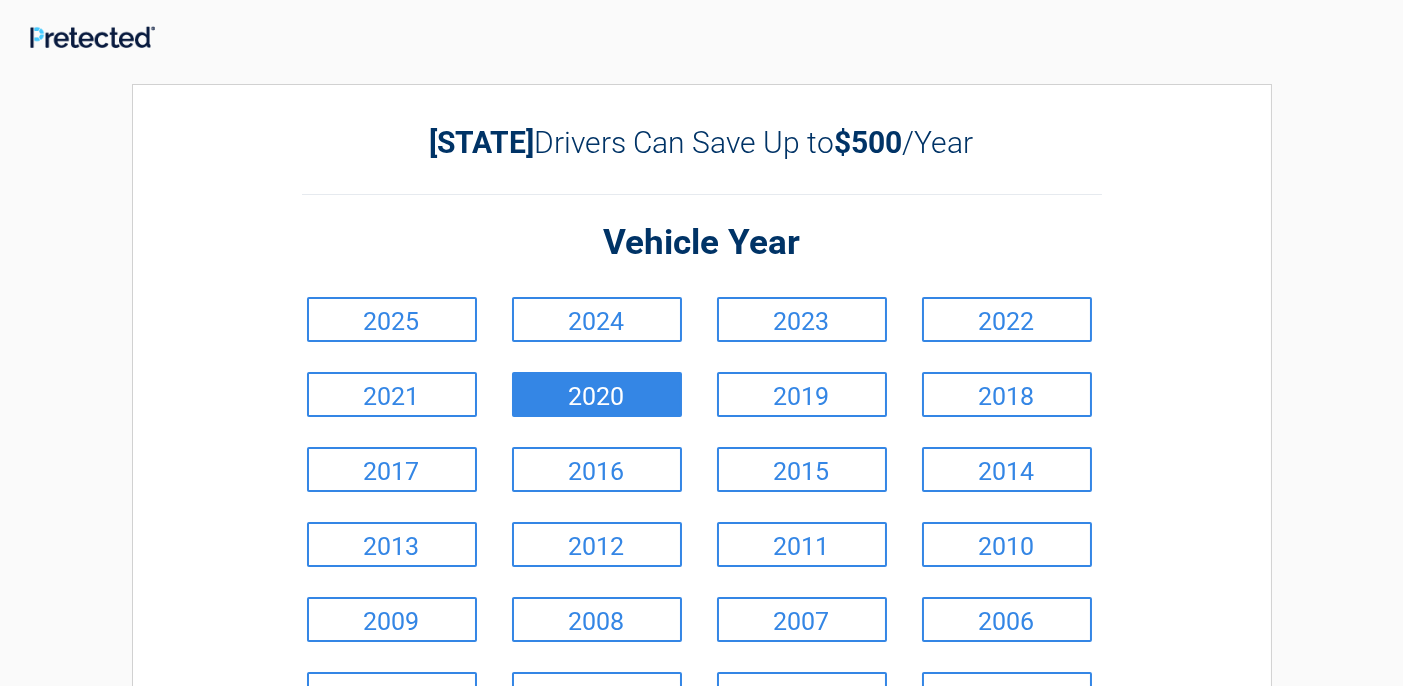 click on "2020" at bounding box center [597, 394] 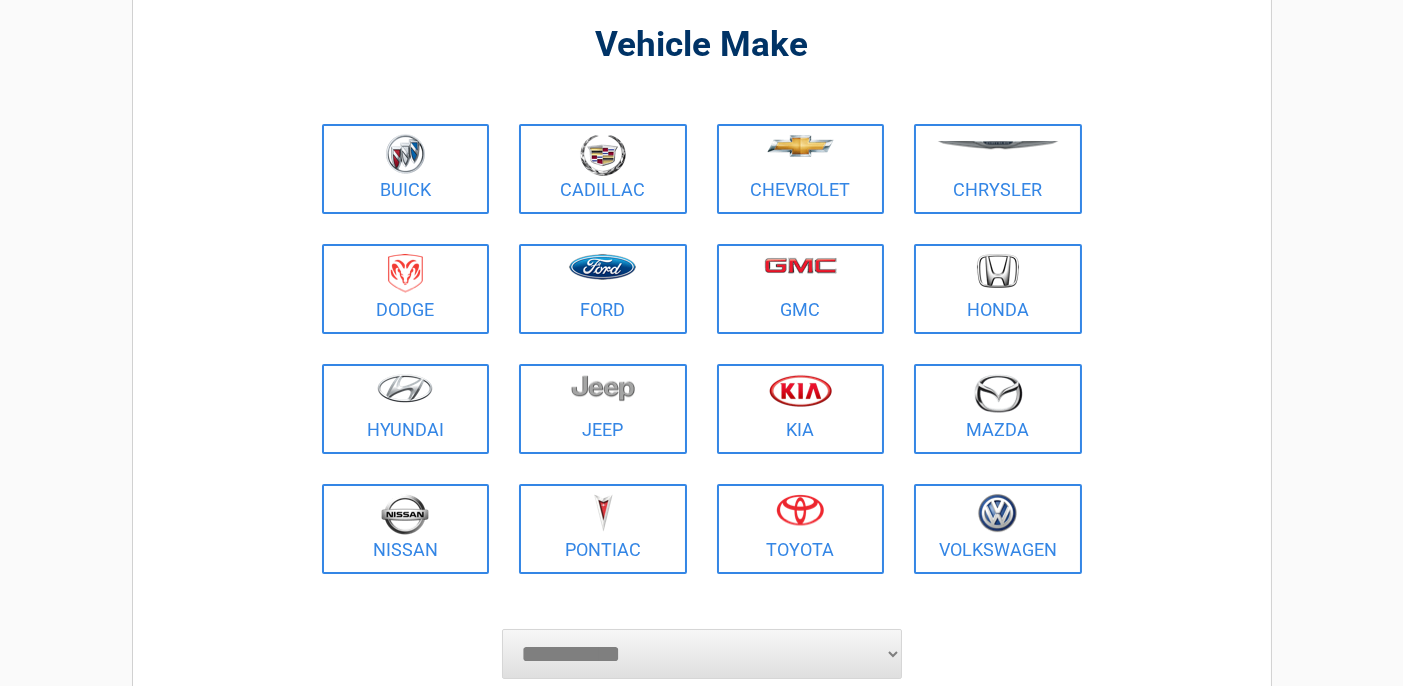 scroll, scrollTop: 200, scrollLeft: 0, axis: vertical 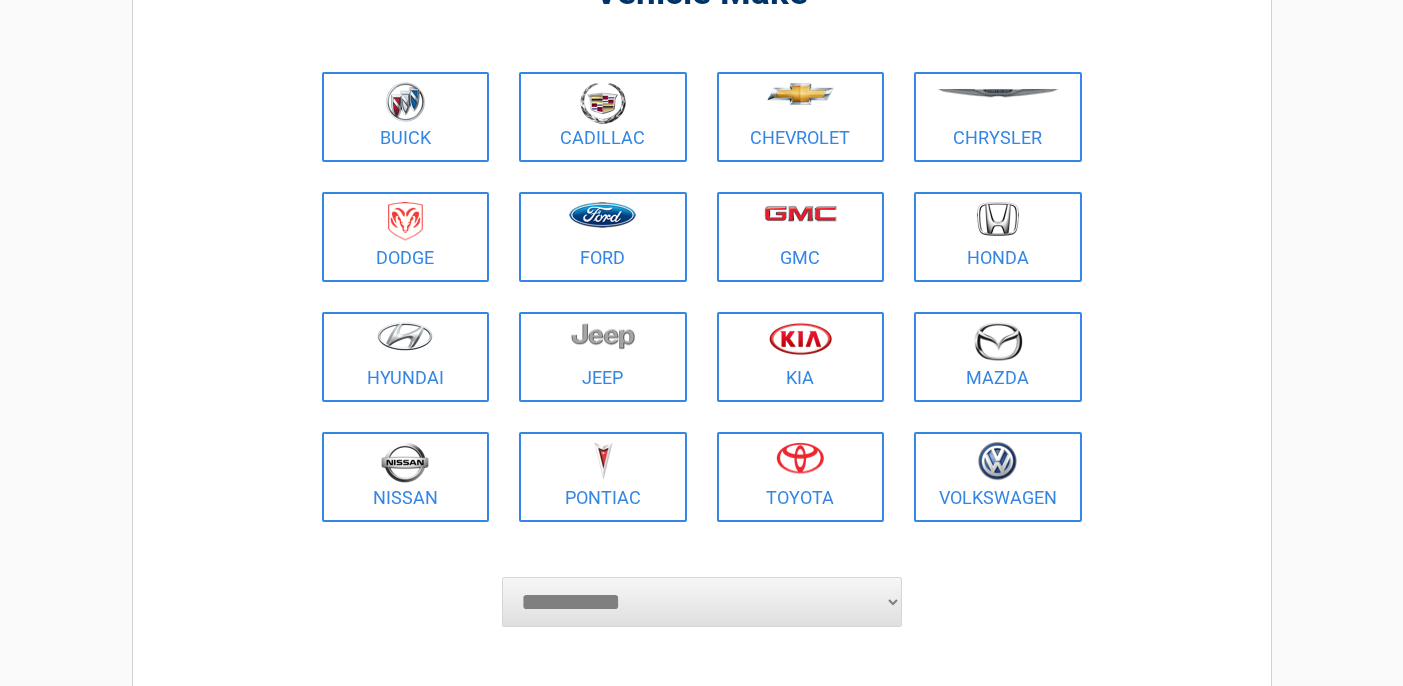 click on "**********" at bounding box center (702, 602) 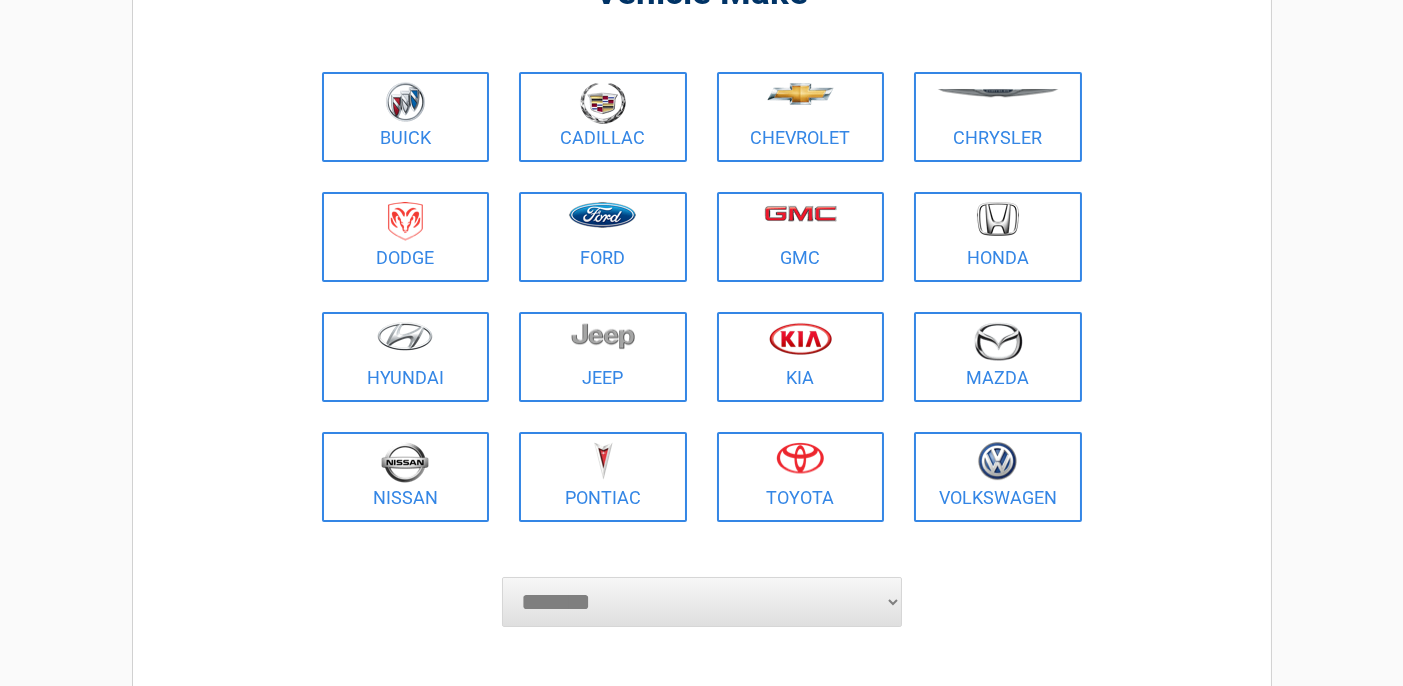 click on "**********" at bounding box center (702, 602) 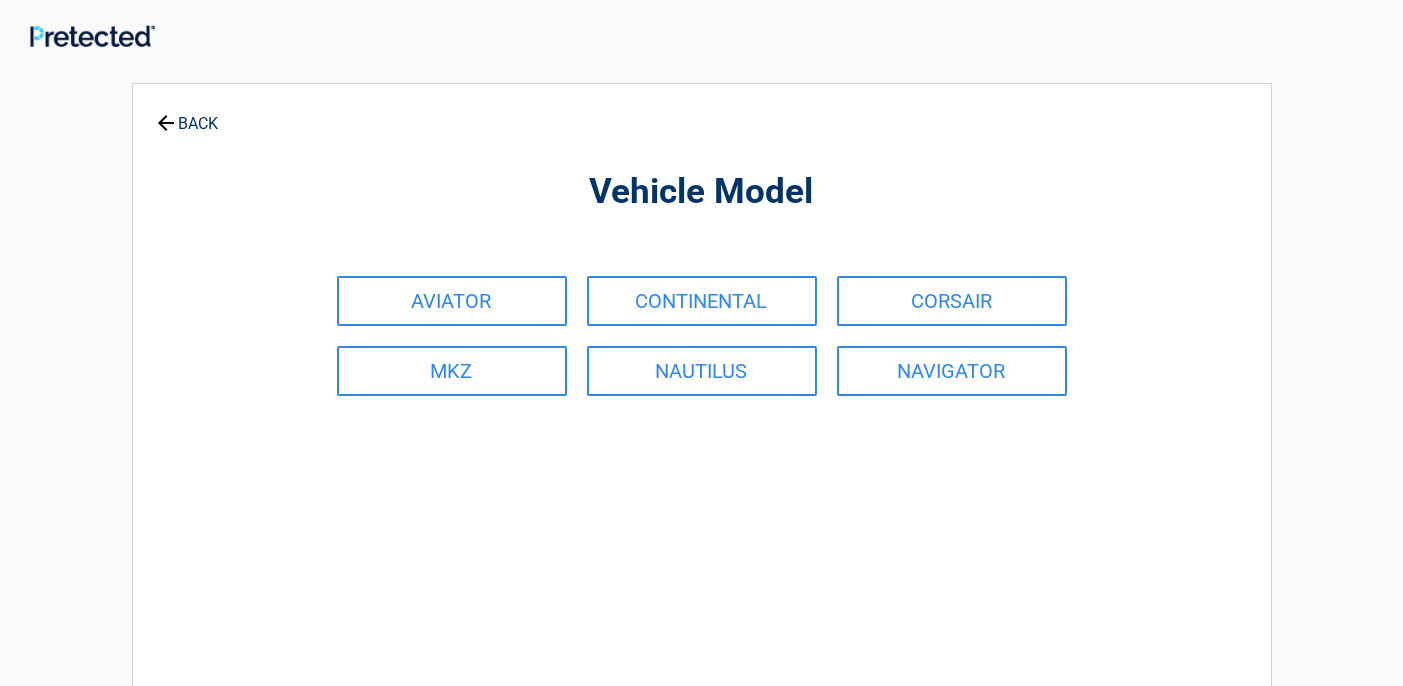 scroll, scrollTop: 0, scrollLeft: 0, axis: both 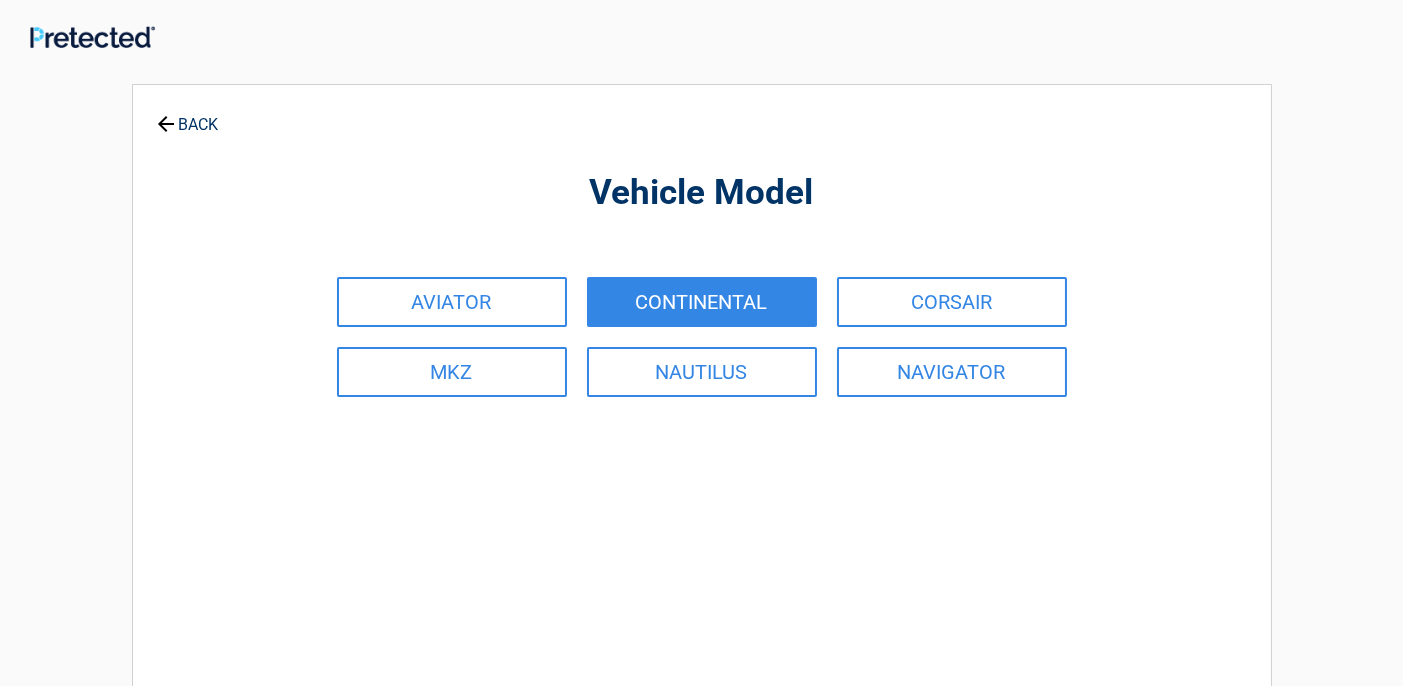 click on "CONTINENTAL" at bounding box center (702, 302) 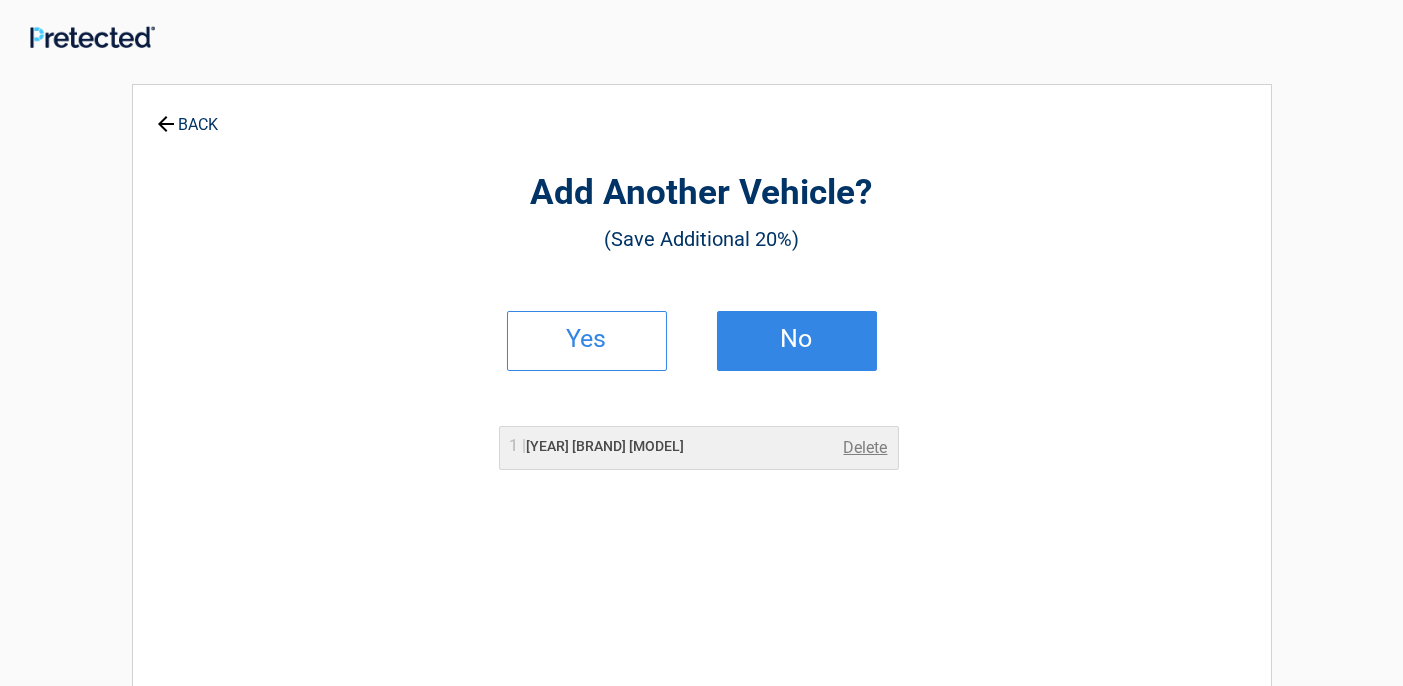click on "No" at bounding box center [797, 341] 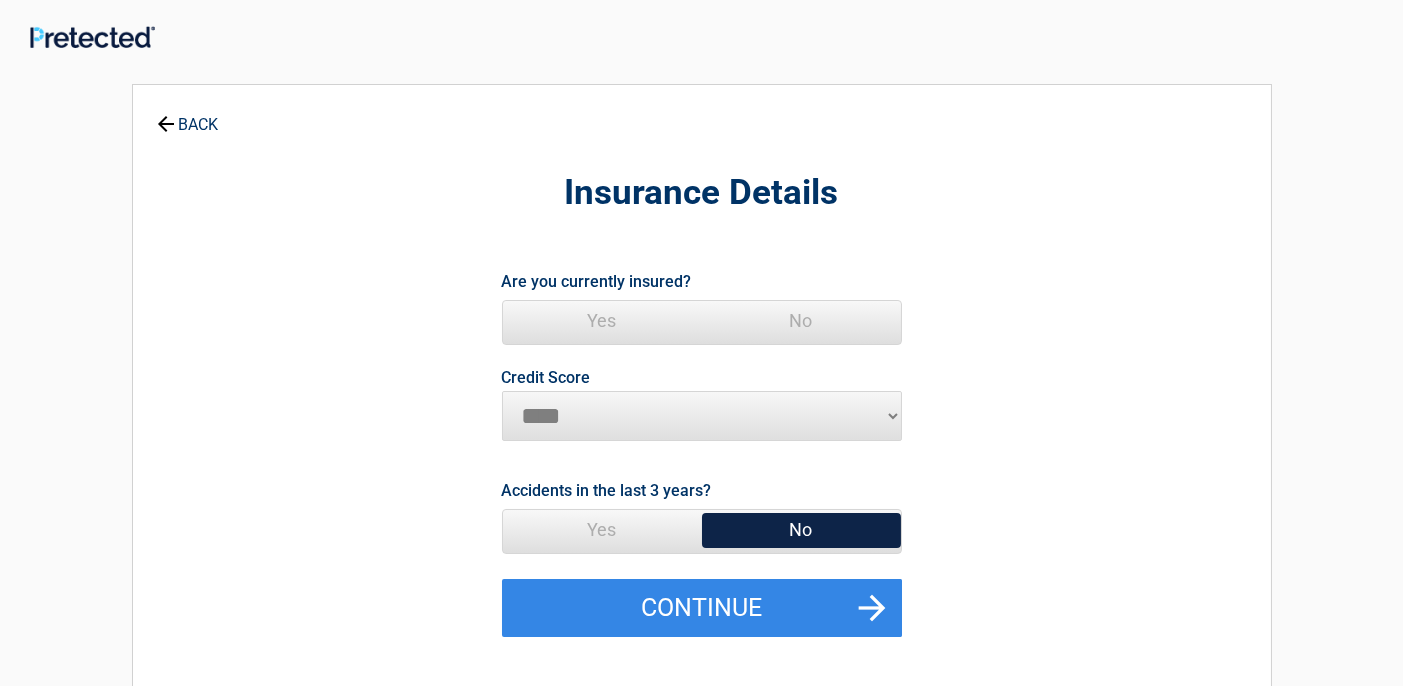 click on "Yes" at bounding box center (602, 321) 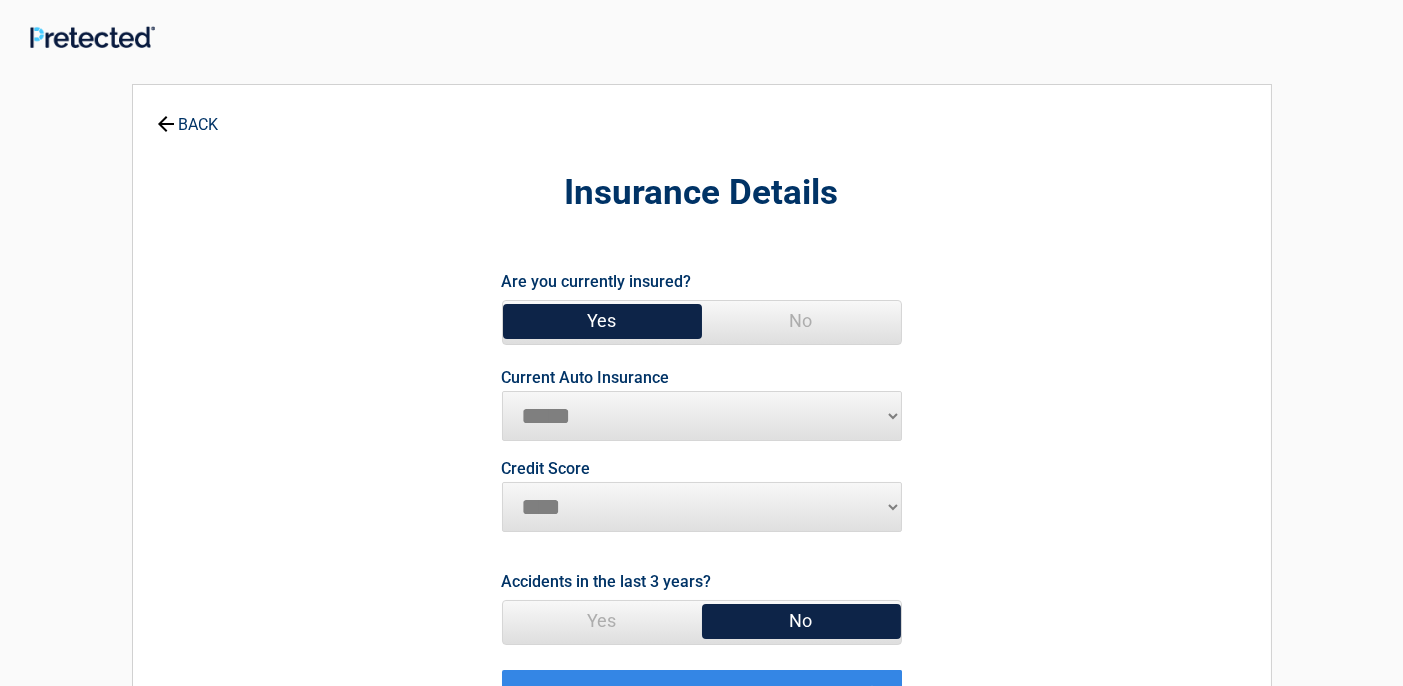 click on "**********" at bounding box center (702, 416) 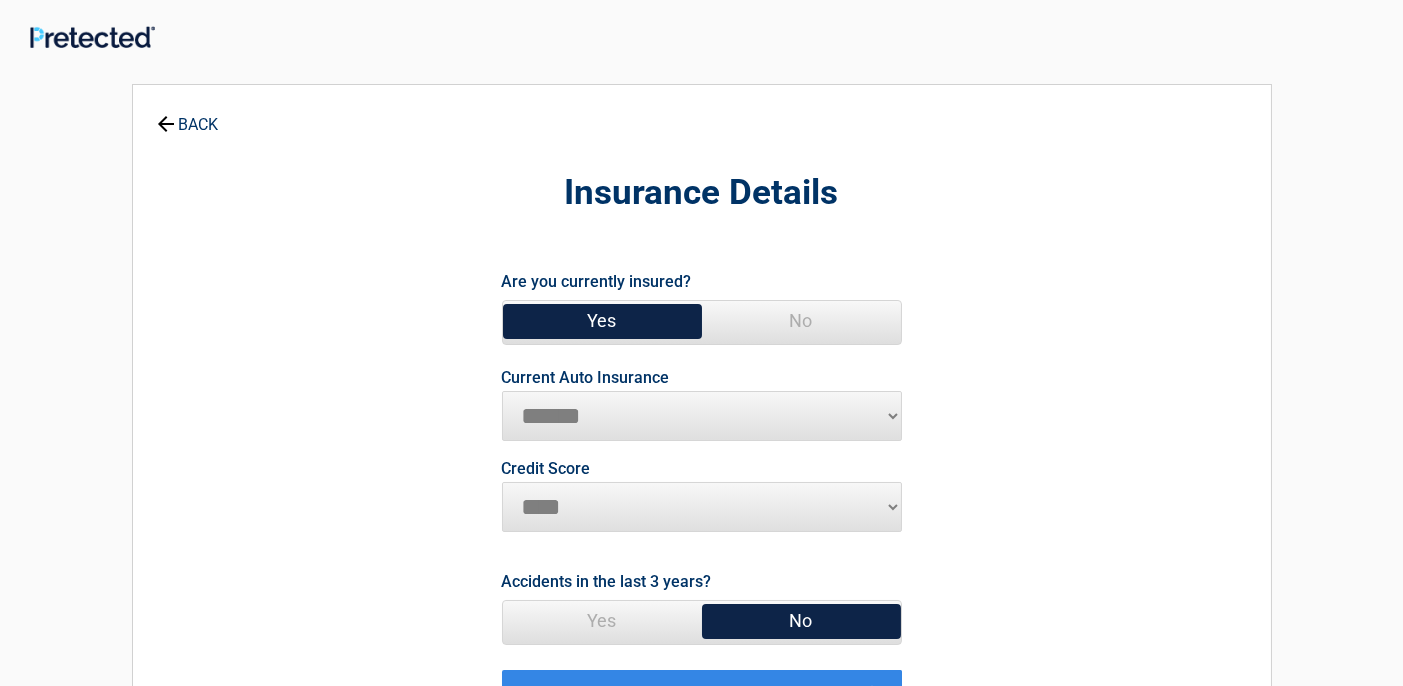 click on "**********" at bounding box center (702, 416) 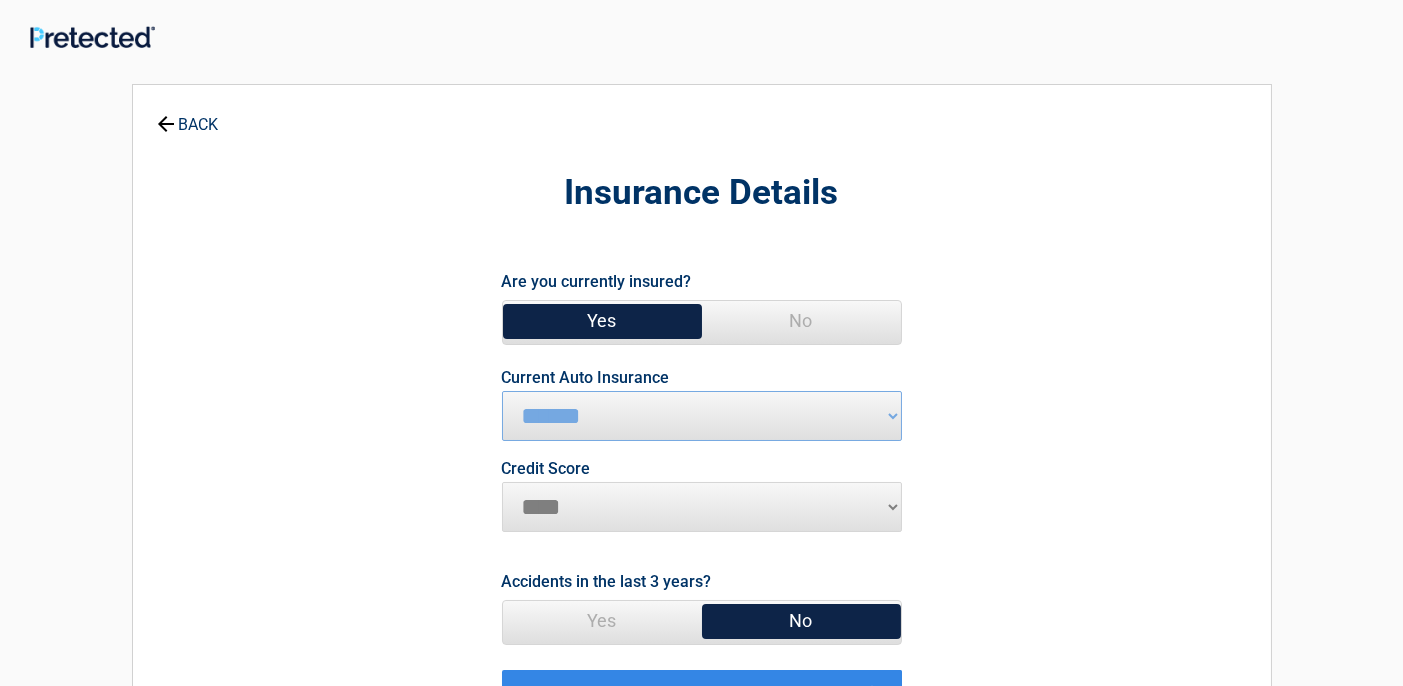 click on "*********
****
*******
****" at bounding box center [702, 507] 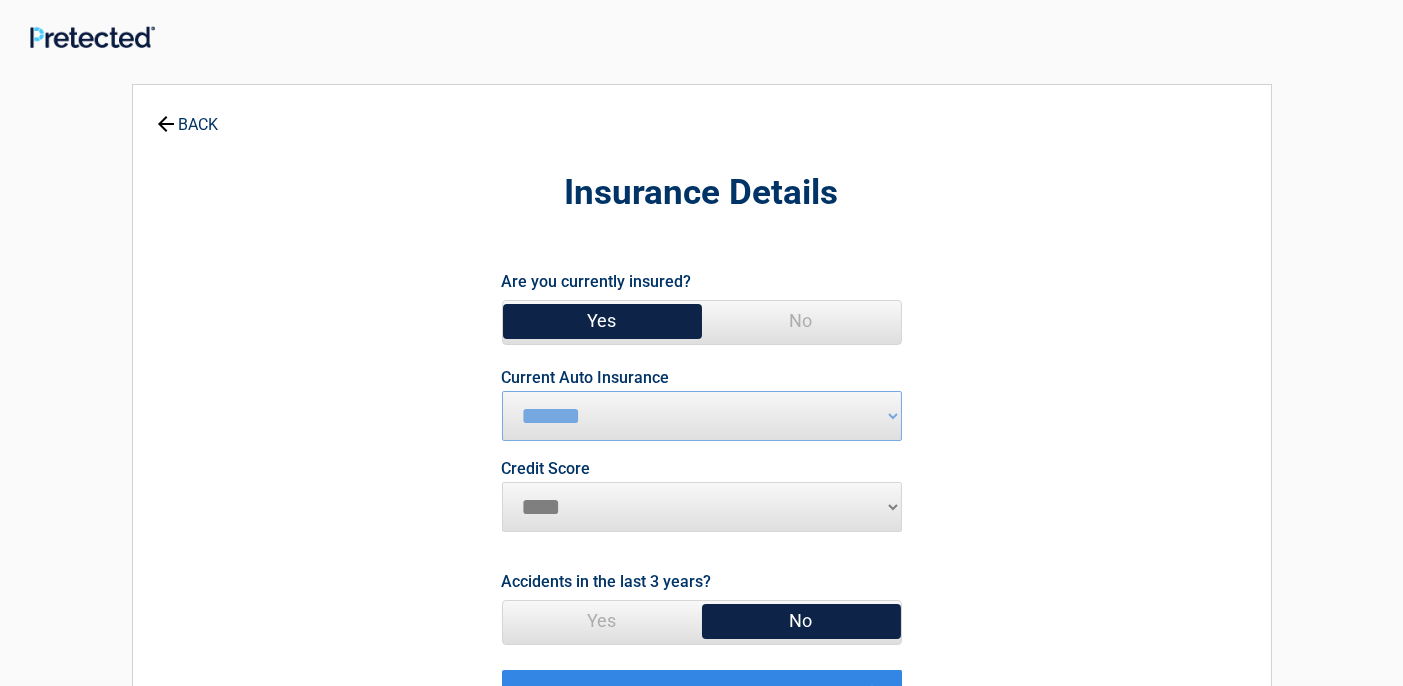 select on "*********" 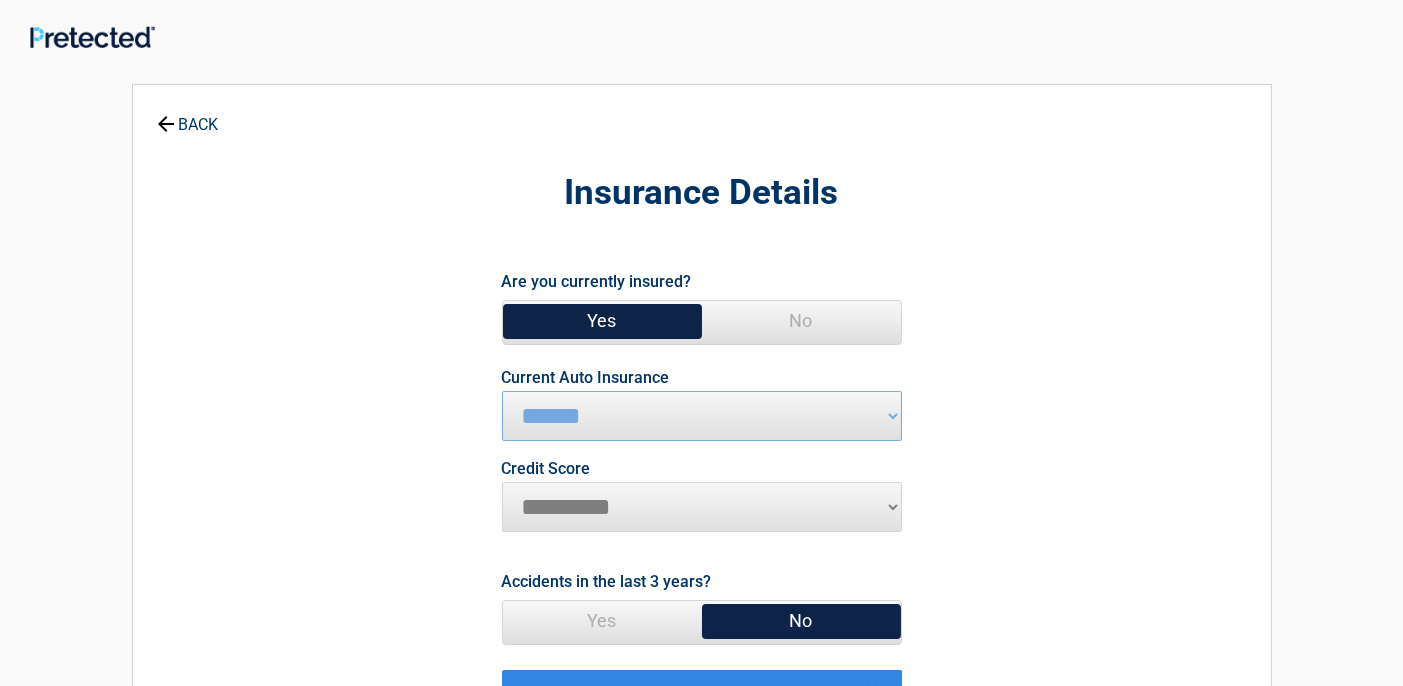 click on "*********
****
*******
****" at bounding box center [702, 507] 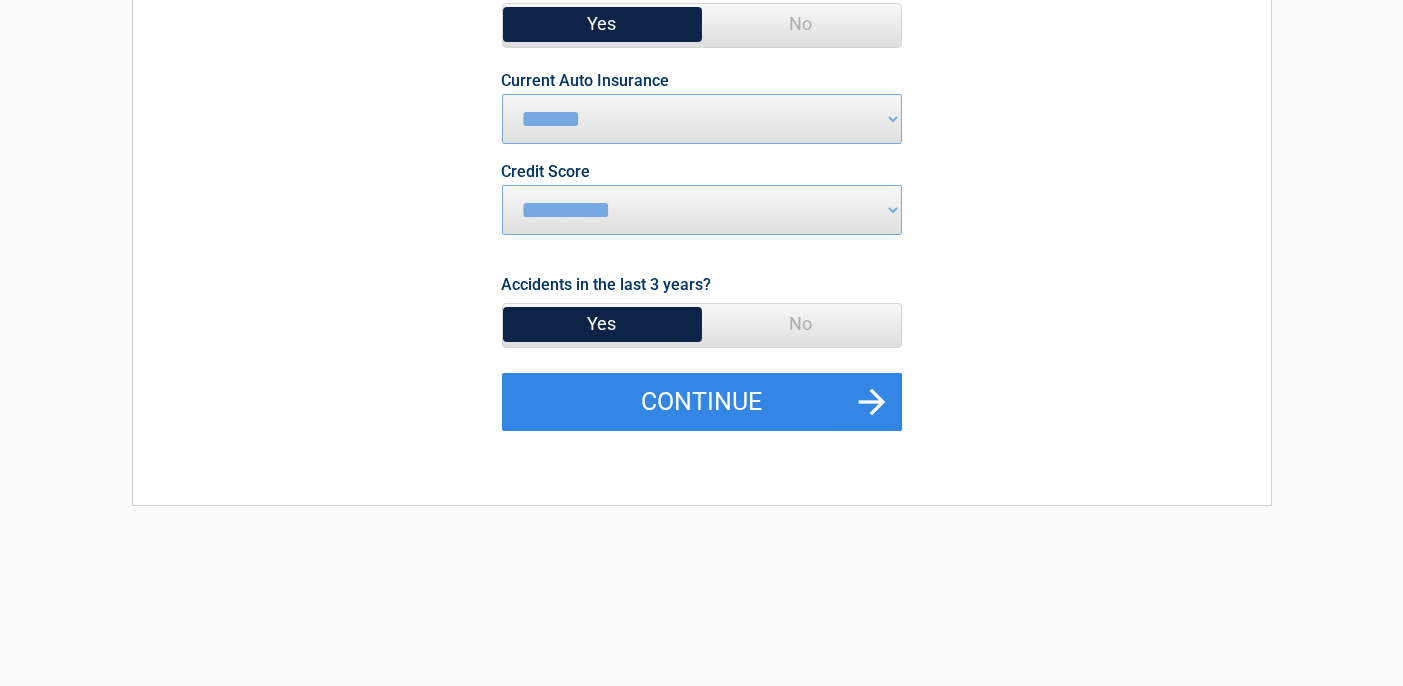scroll, scrollTop: 300, scrollLeft: 0, axis: vertical 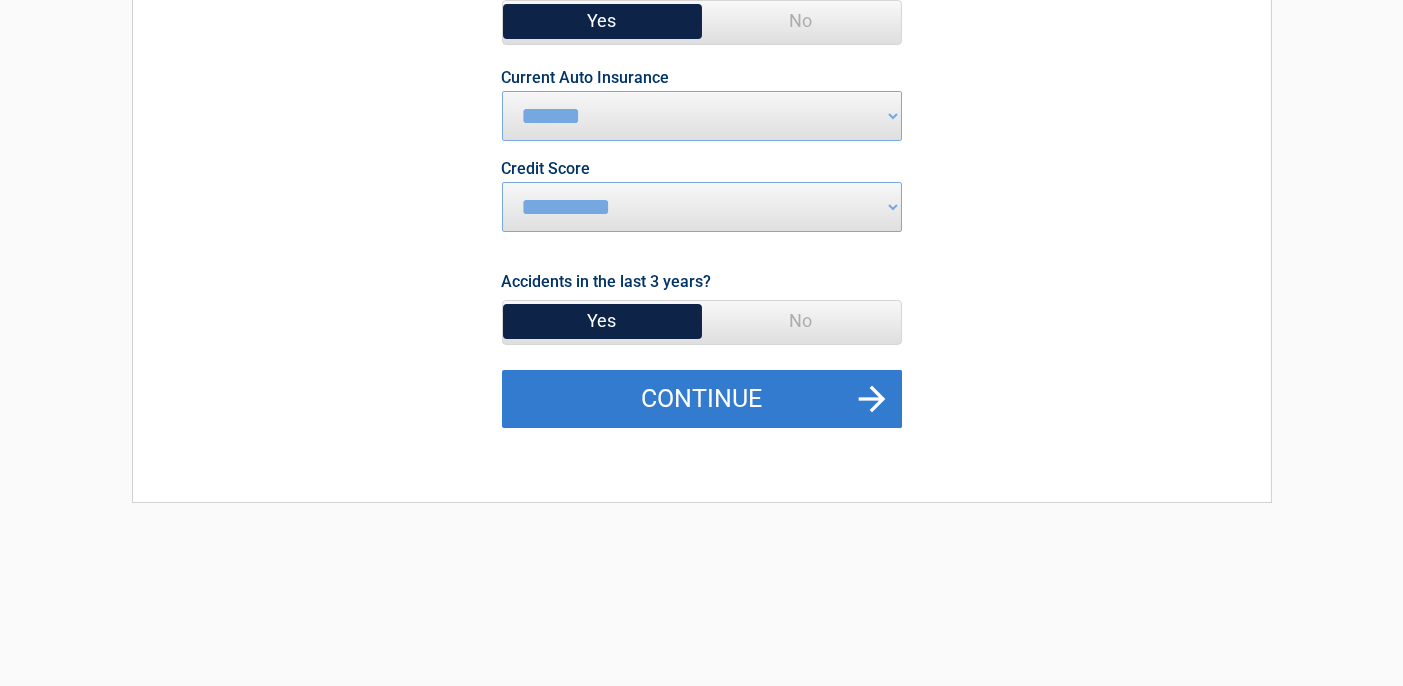 click on "Continue" at bounding box center (702, 399) 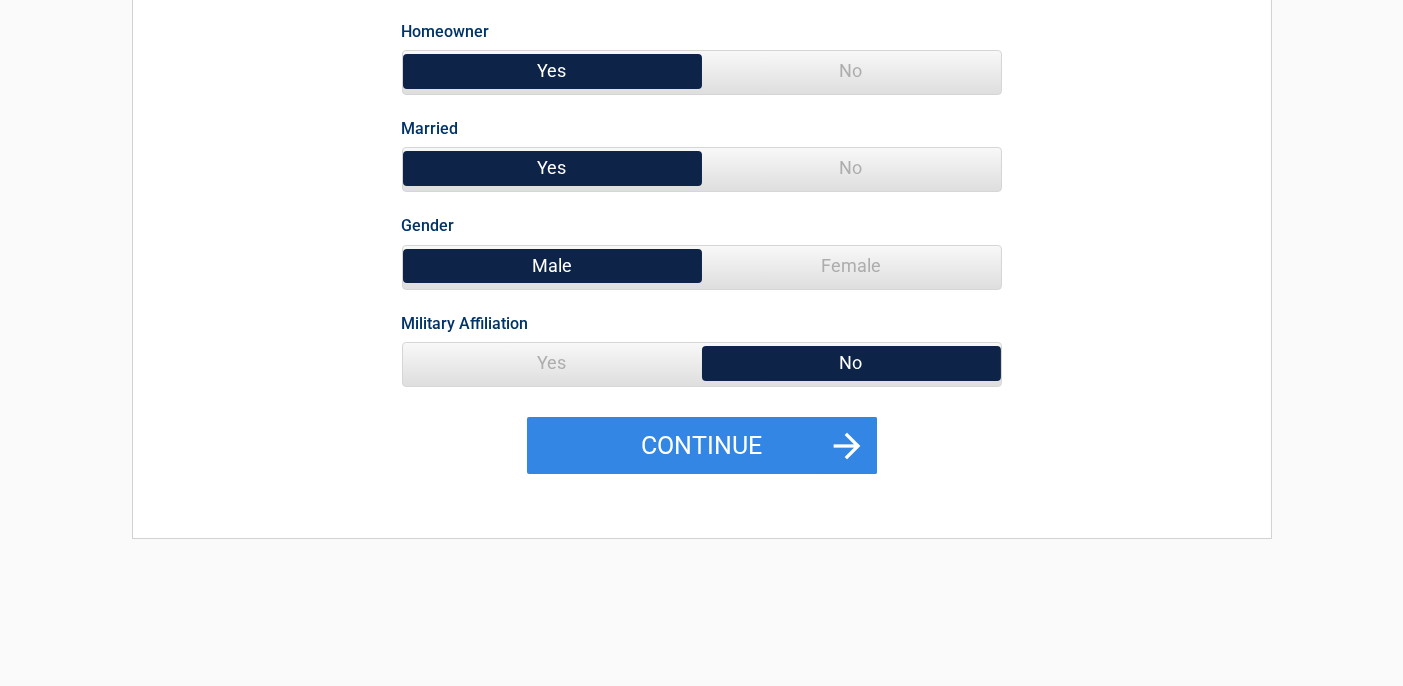 scroll, scrollTop: 300, scrollLeft: 0, axis: vertical 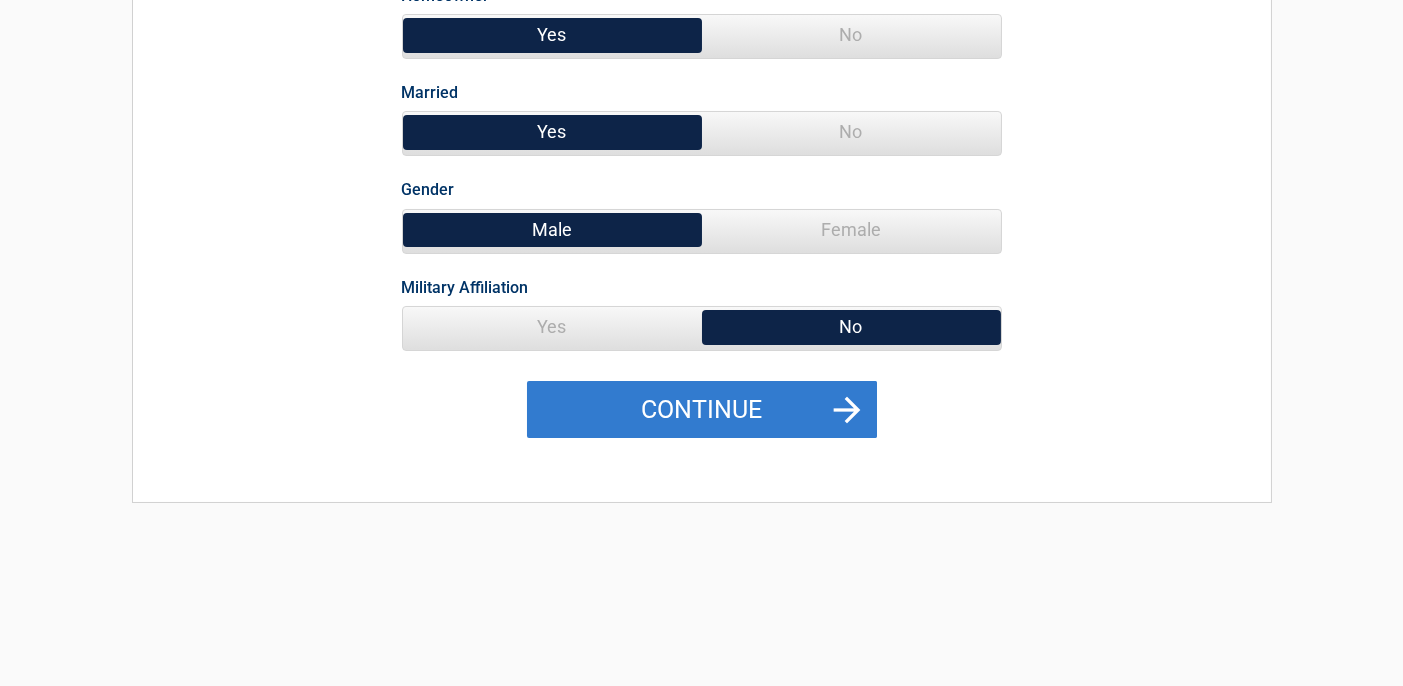 click on "Continue" at bounding box center [702, 410] 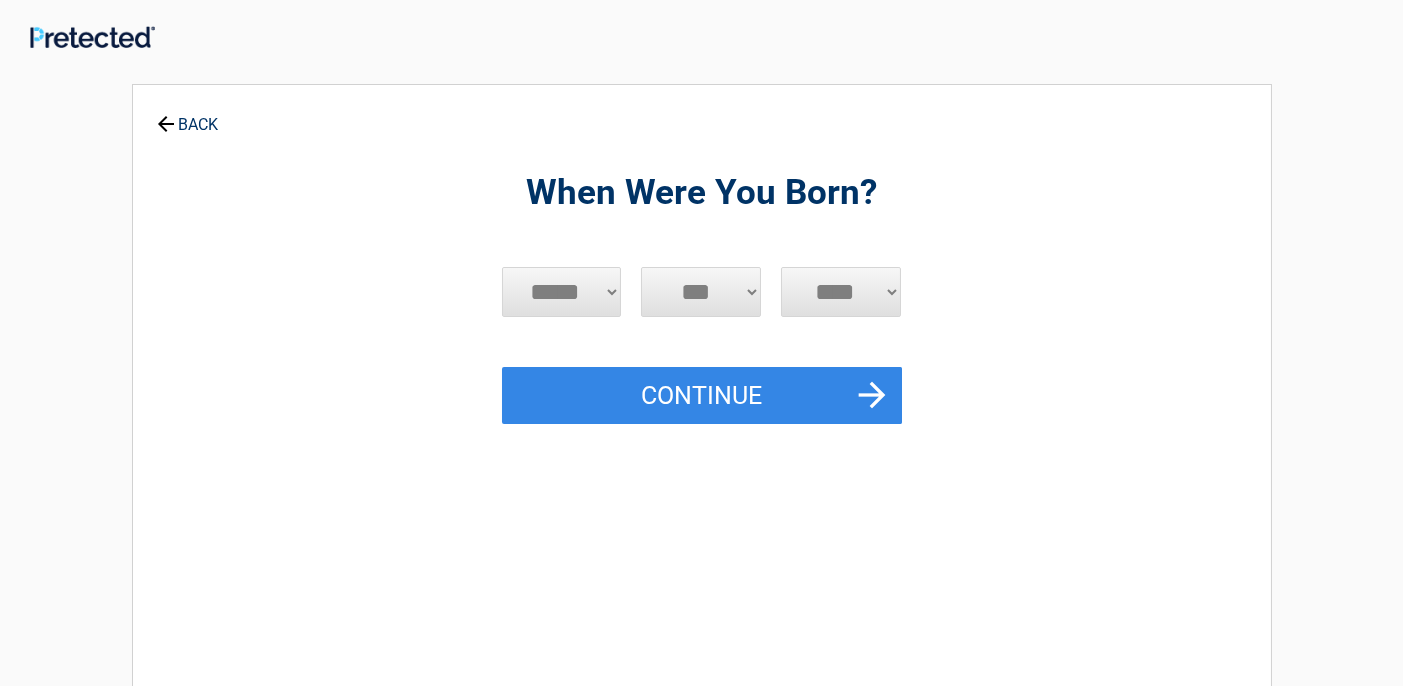 scroll, scrollTop: 0, scrollLeft: 0, axis: both 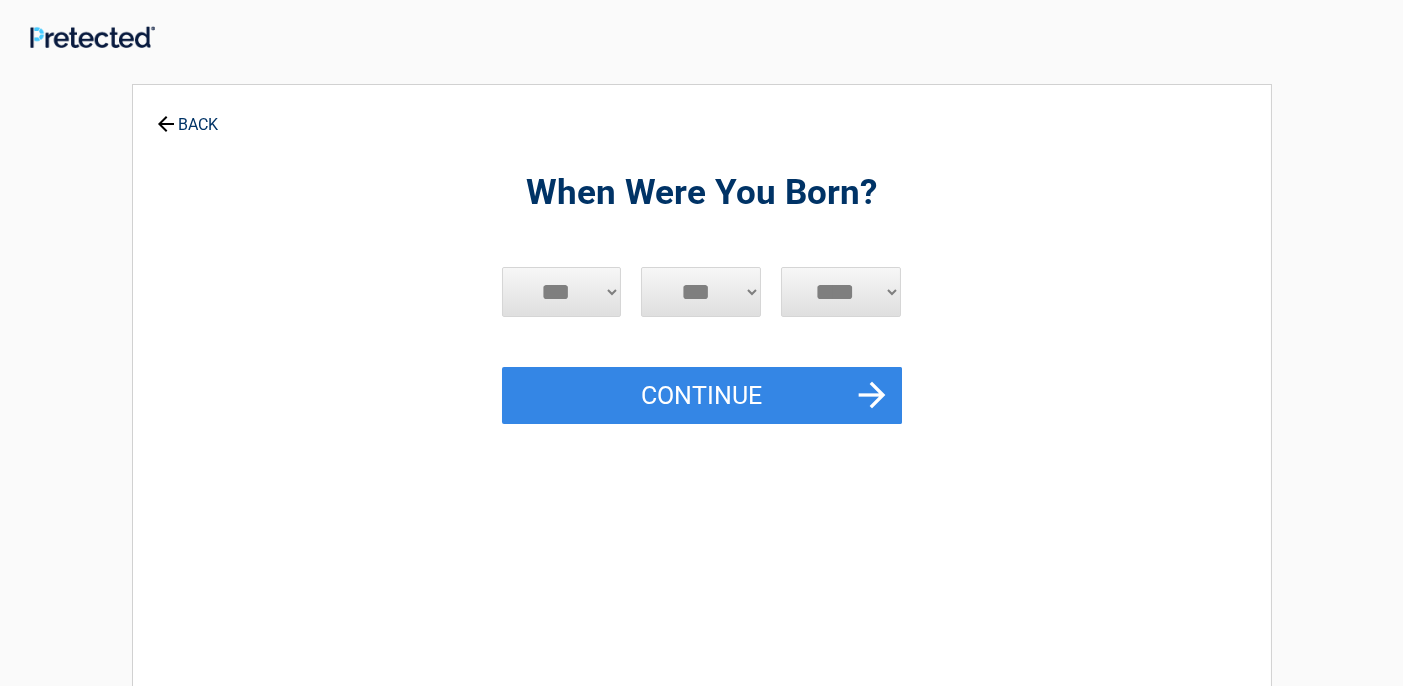click on "*****
***
***
***
***
***
***
***
***
***
***
***
***" at bounding box center [562, 292] 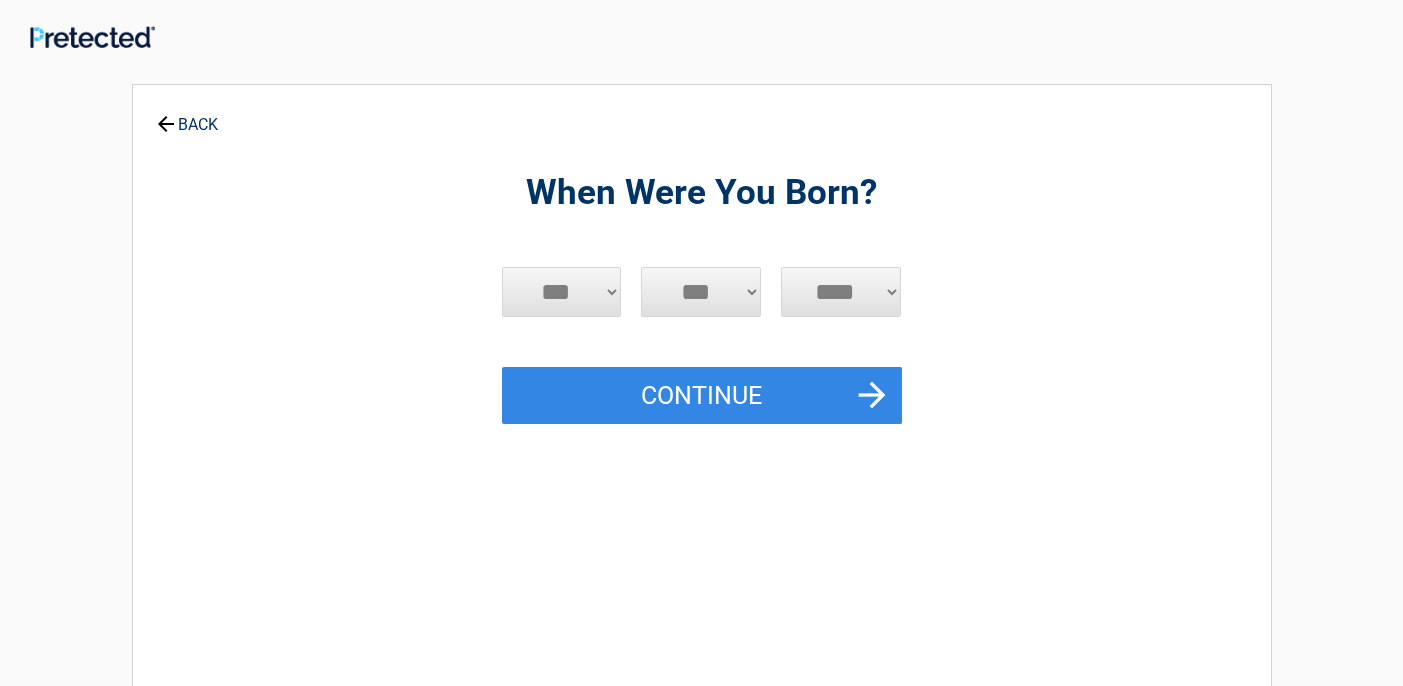 click on "*** * * * * * * * * * ** ** ** ** ** ** ** ** ** ** ** ** ** ** ** ** ** ** ** ** **" at bounding box center [701, 292] 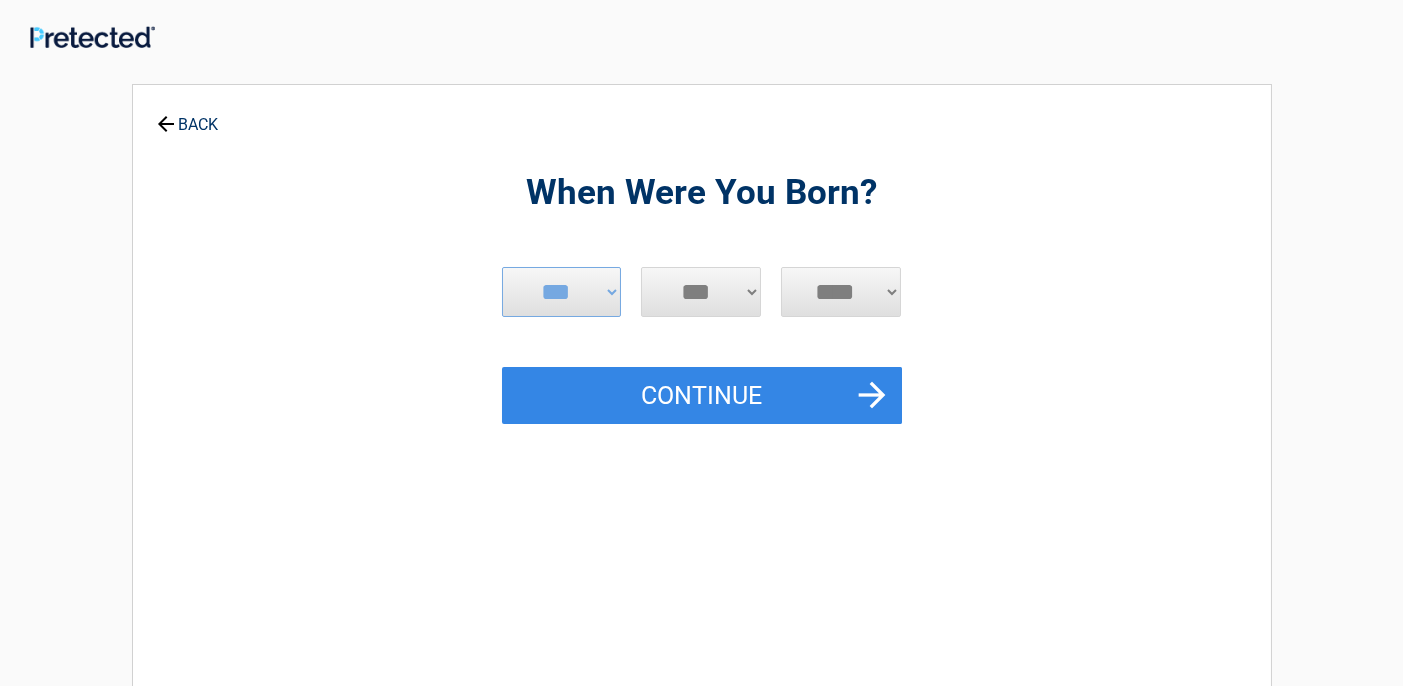 select on "**" 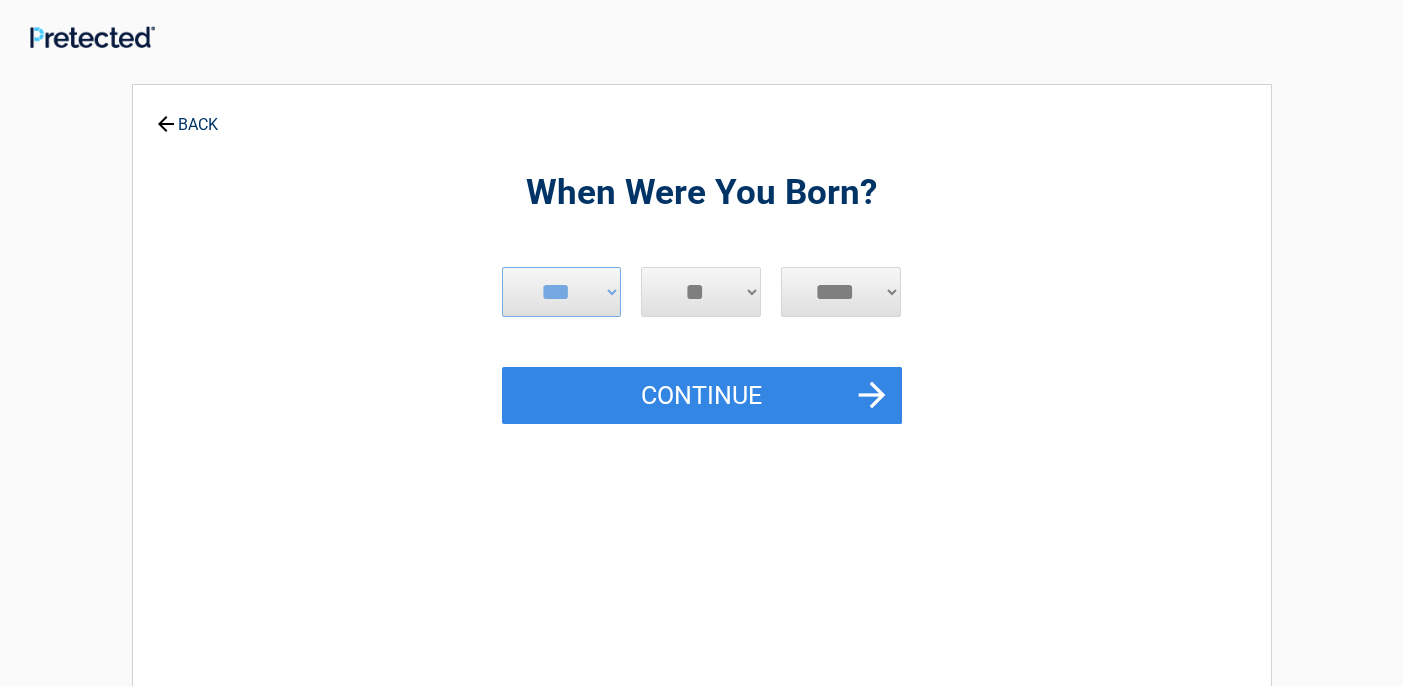 click on "*** * * * * * * * * * ** ** ** ** ** ** ** ** ** ** ** ** ** ** ** ** ** ** ** ** **" at bounding box center [701, 292] 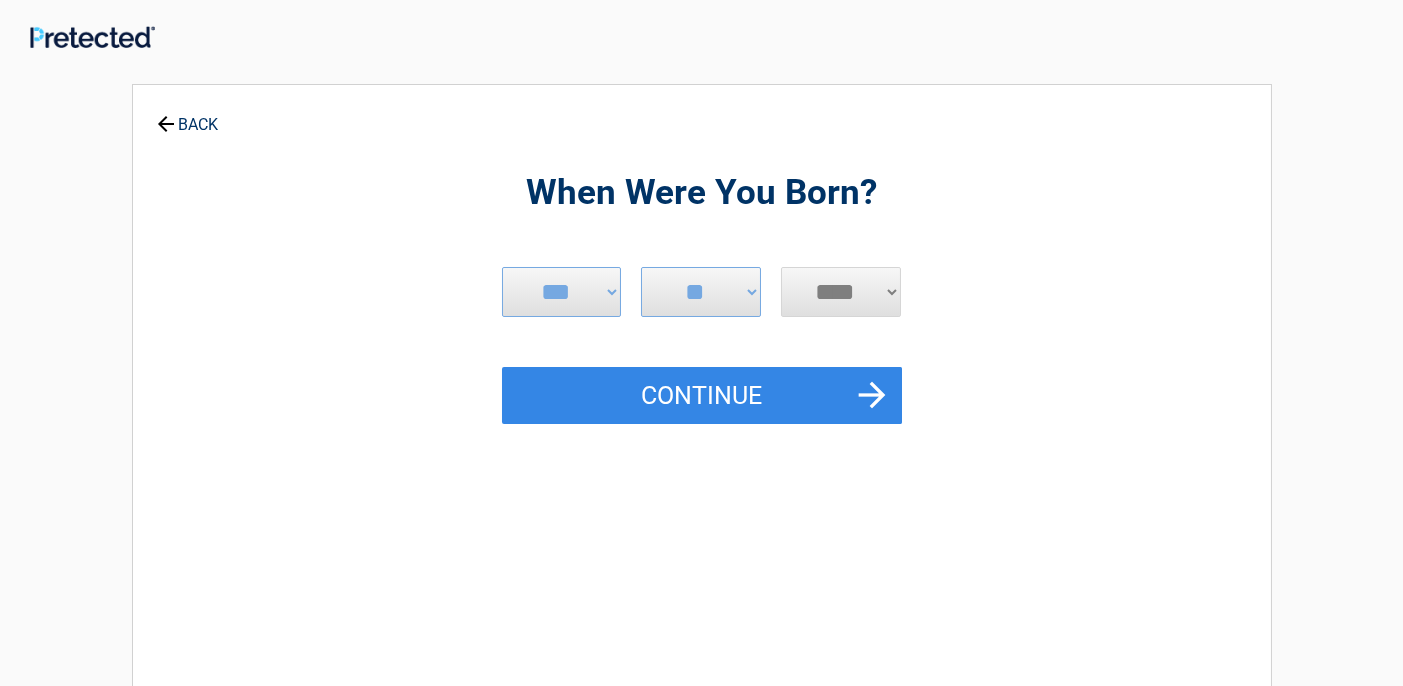 click on "****
****
****
****
****
****
****
****
****
****
****
****
****
****
****
****
****
****
****
****
****
****
****
****
****
****
****
****
****
****
****
****
****
****
****
****
****
****
****
****
****
****
****
****
****
****
****
****
****
****
****
****
****
****
****
****
****
****
****
****
****
****
****
****" at bounding box center (841, 292) 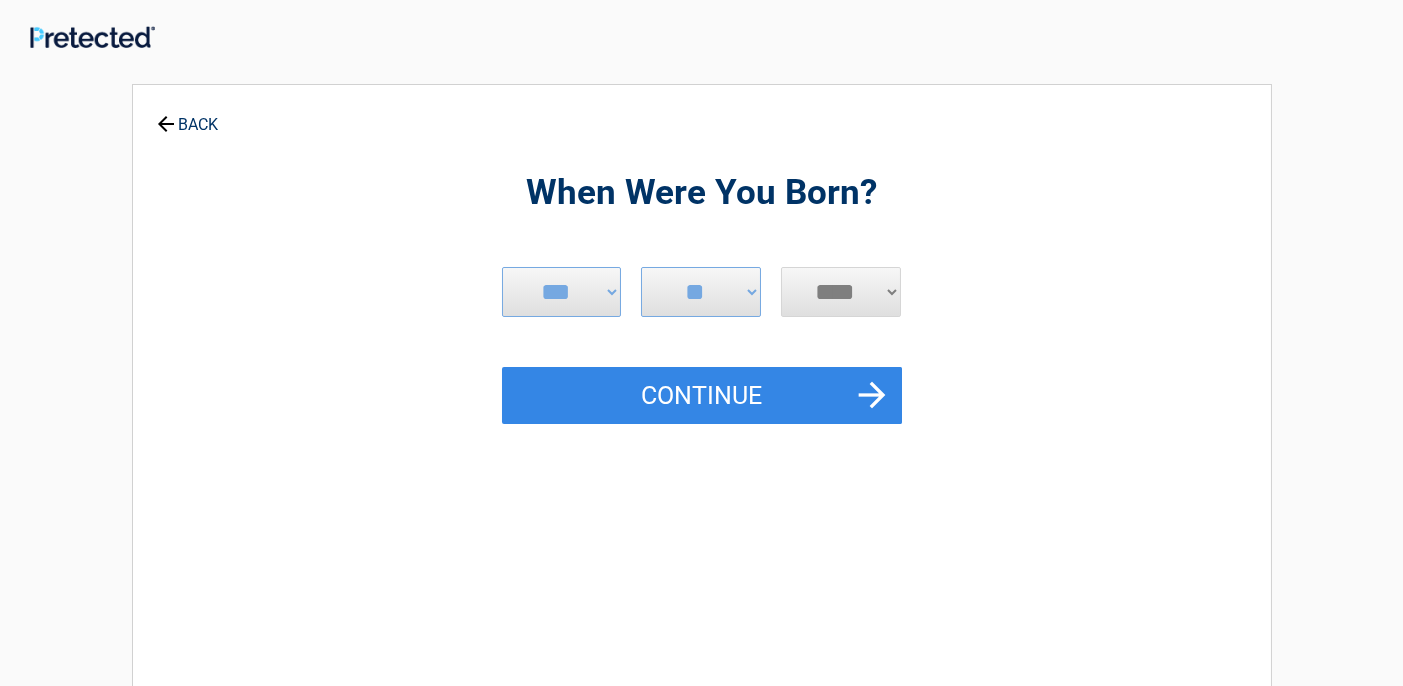 select on "****" 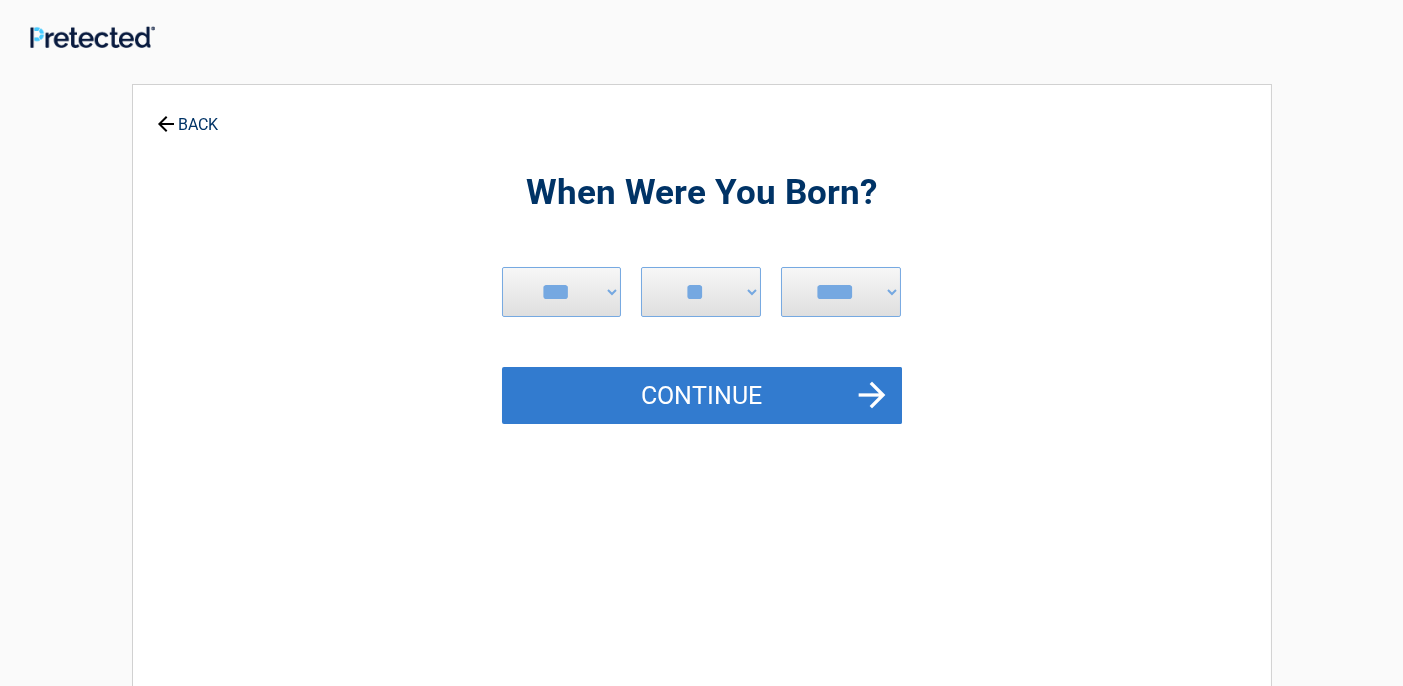 click on "Continue" at bounding box center (702, 396) 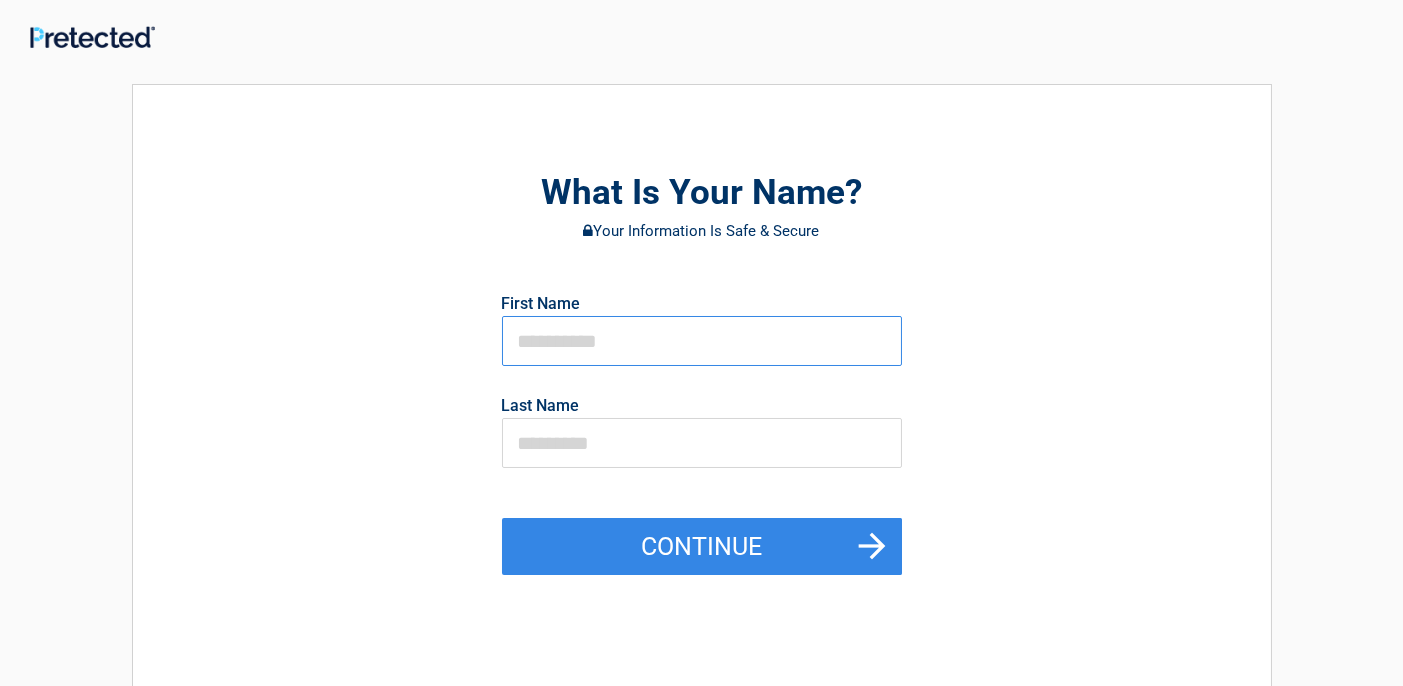 click at bounding box center (702, 341) 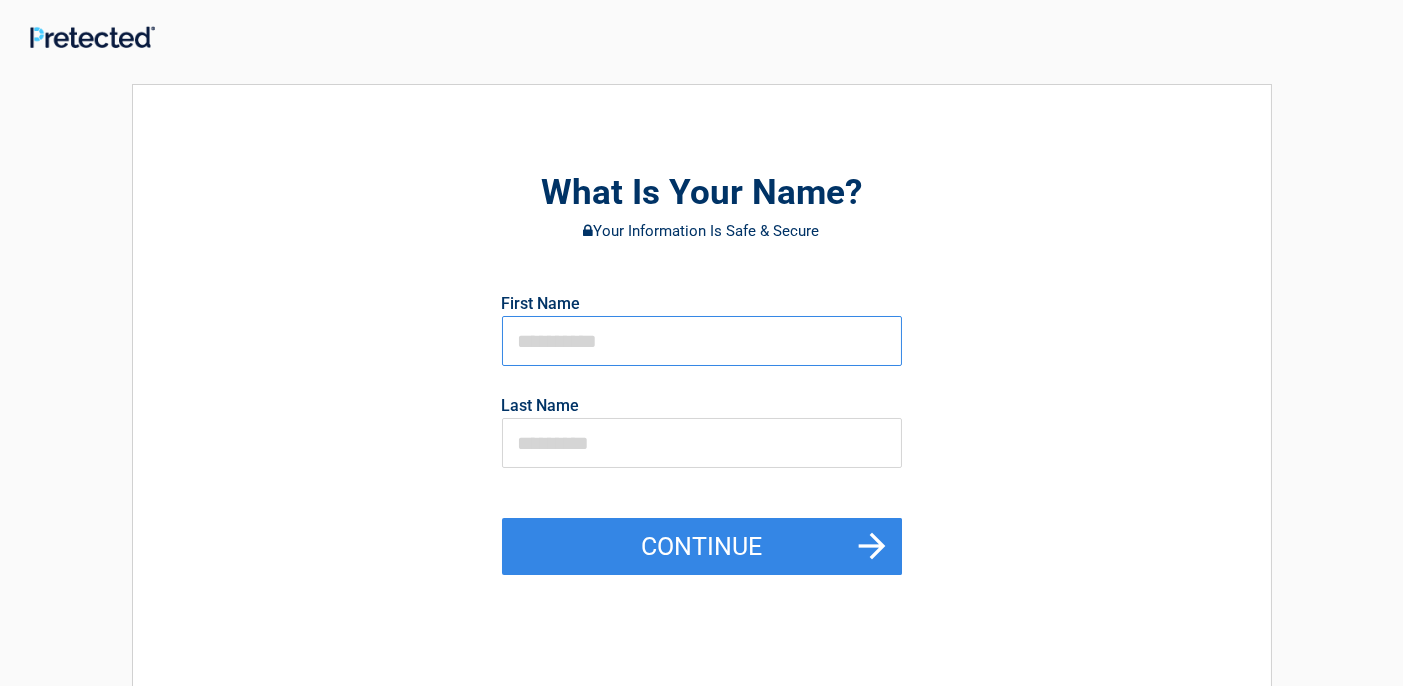 type on "******" 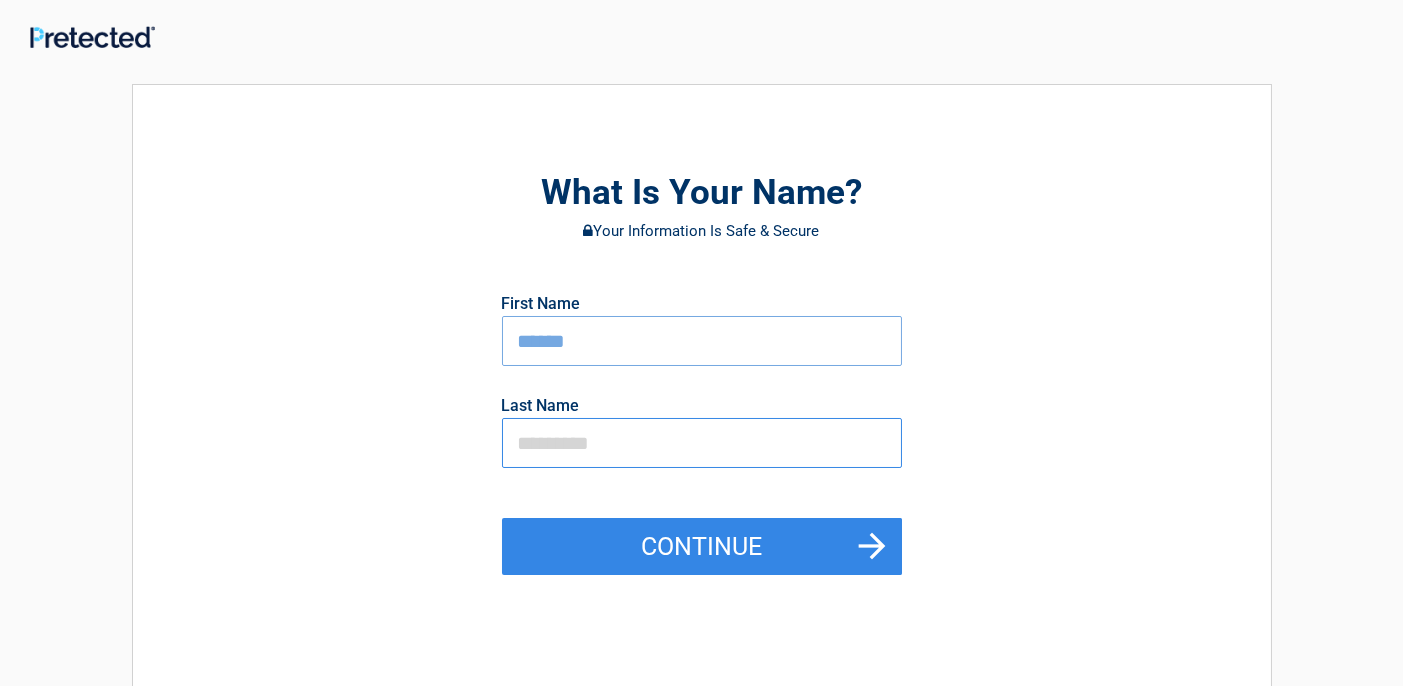 click at bounding box center (702, 443) 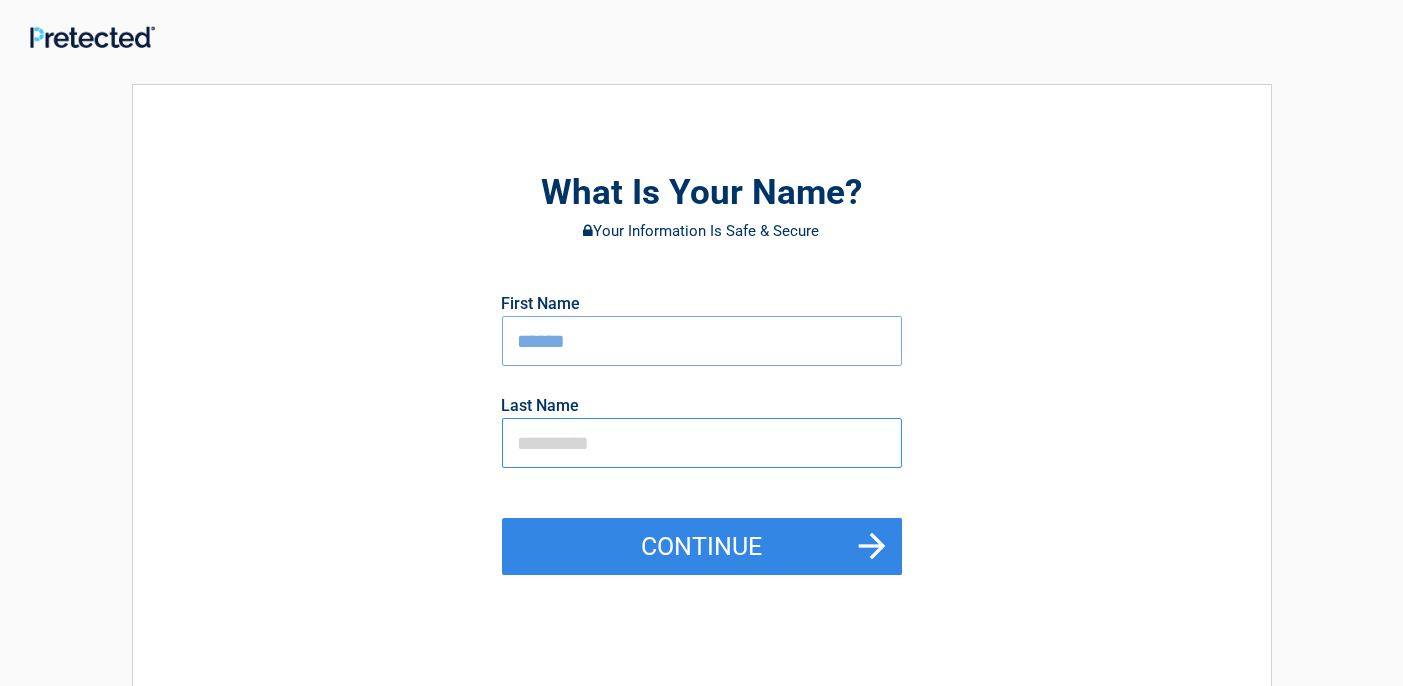 type on "****" 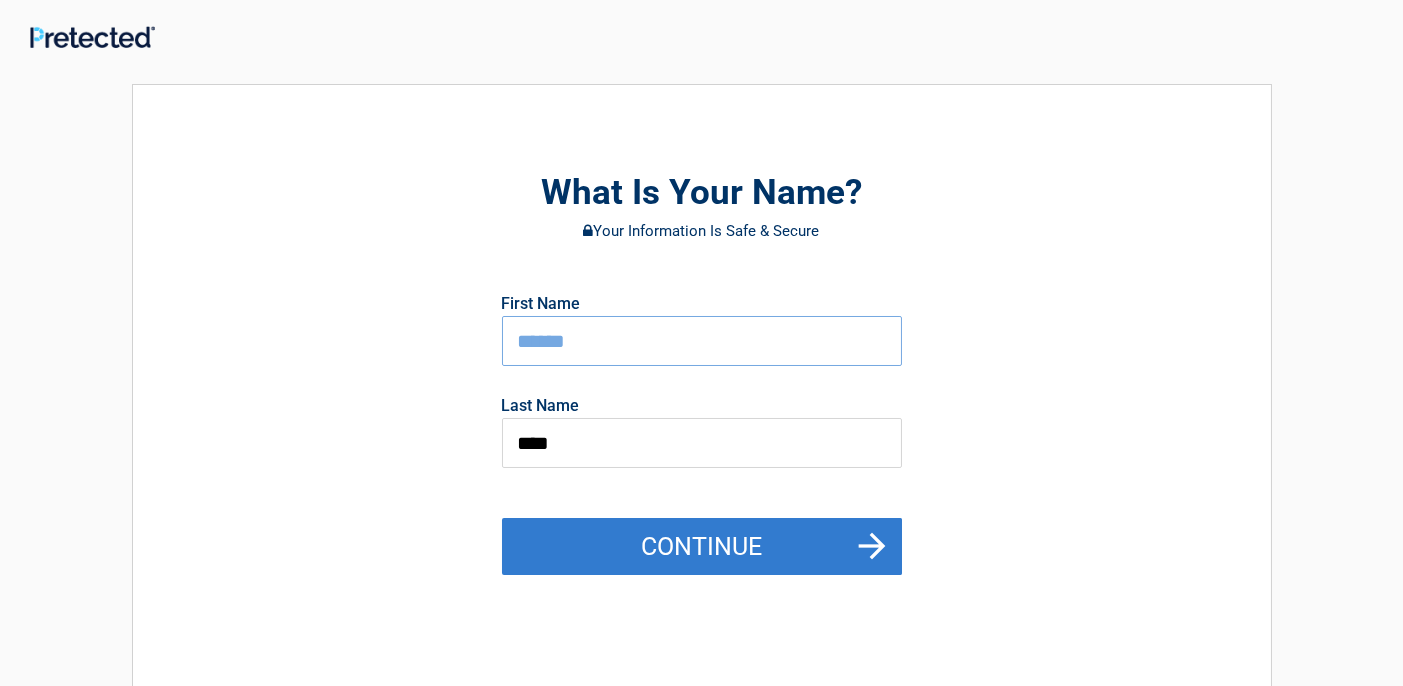 click on "Continue" at bounding box center [702, 547] 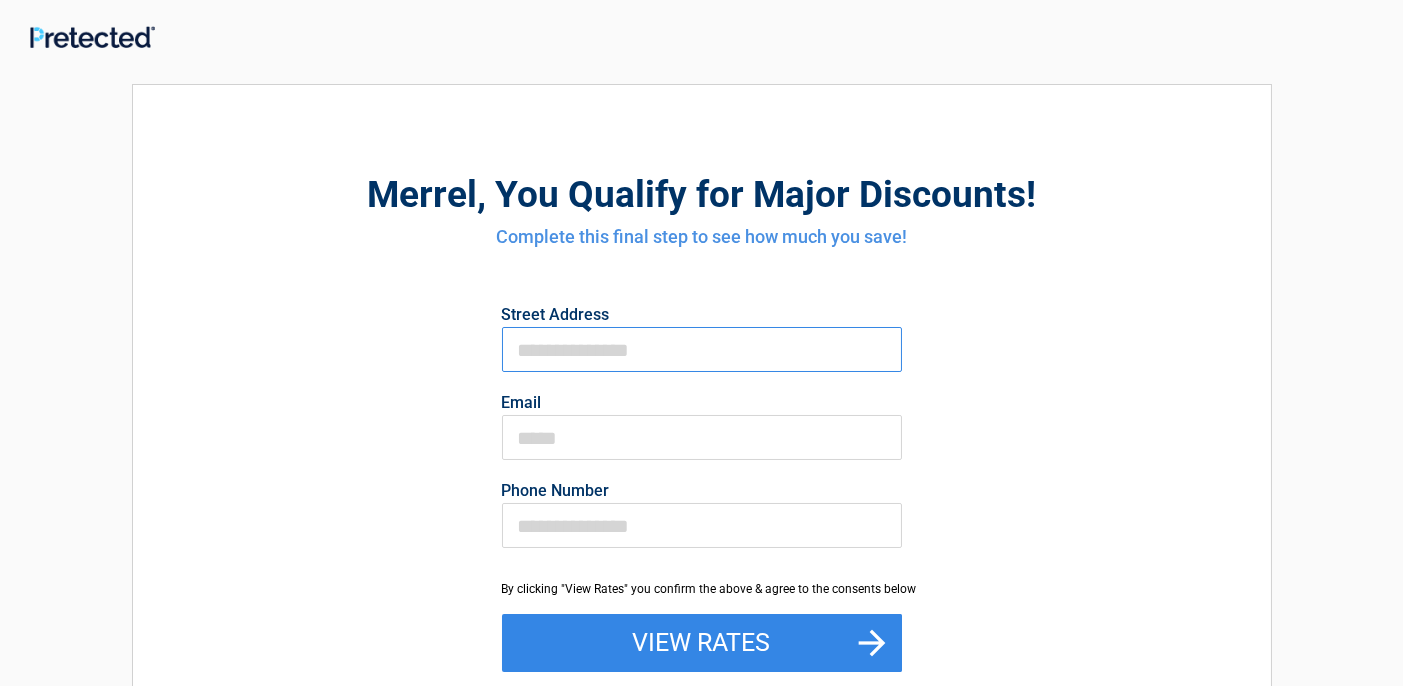 click on "First Name" at bounding box center [702, 349] 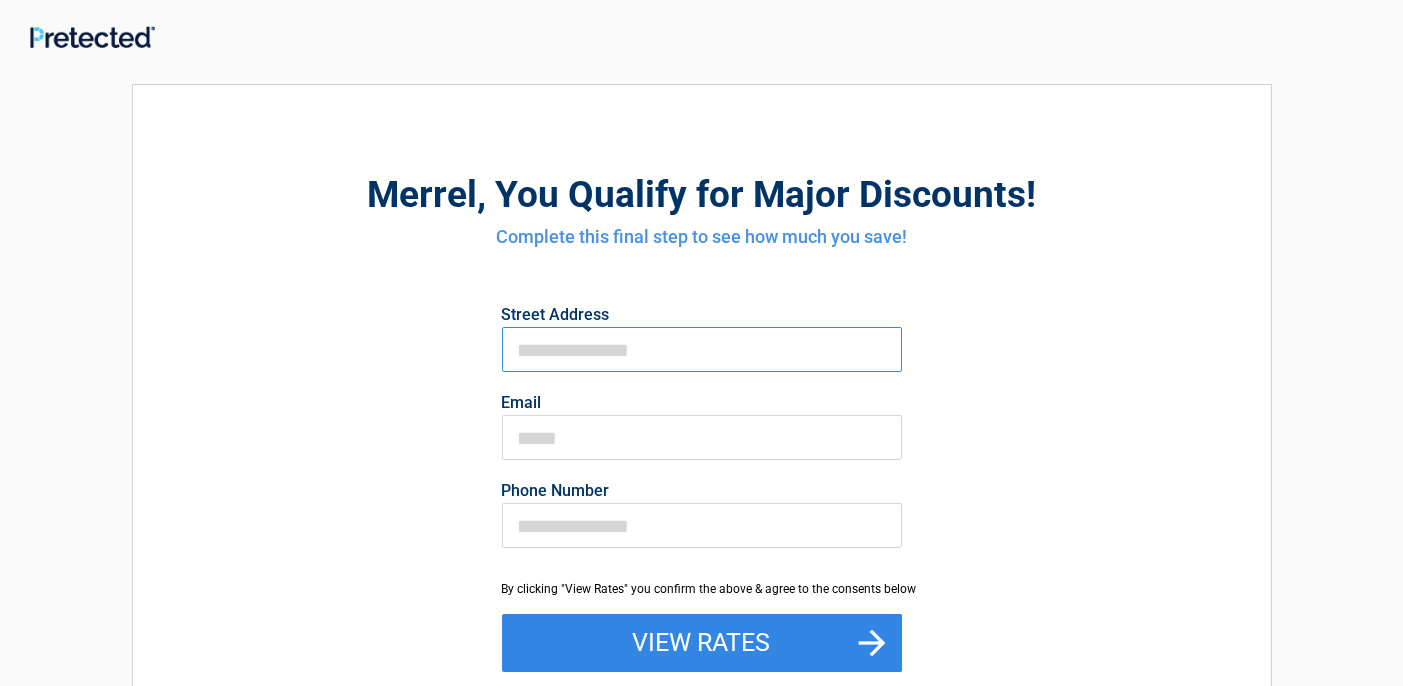 type on "**********" 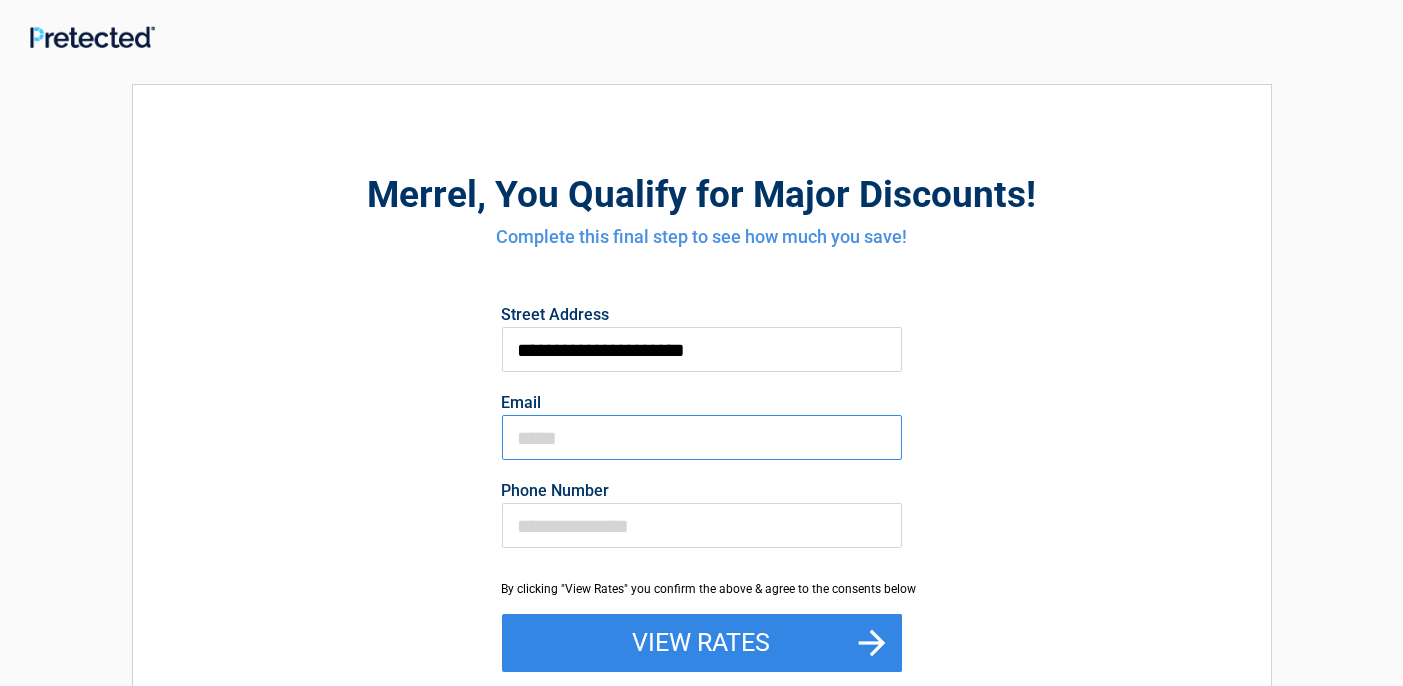 type on "**********" 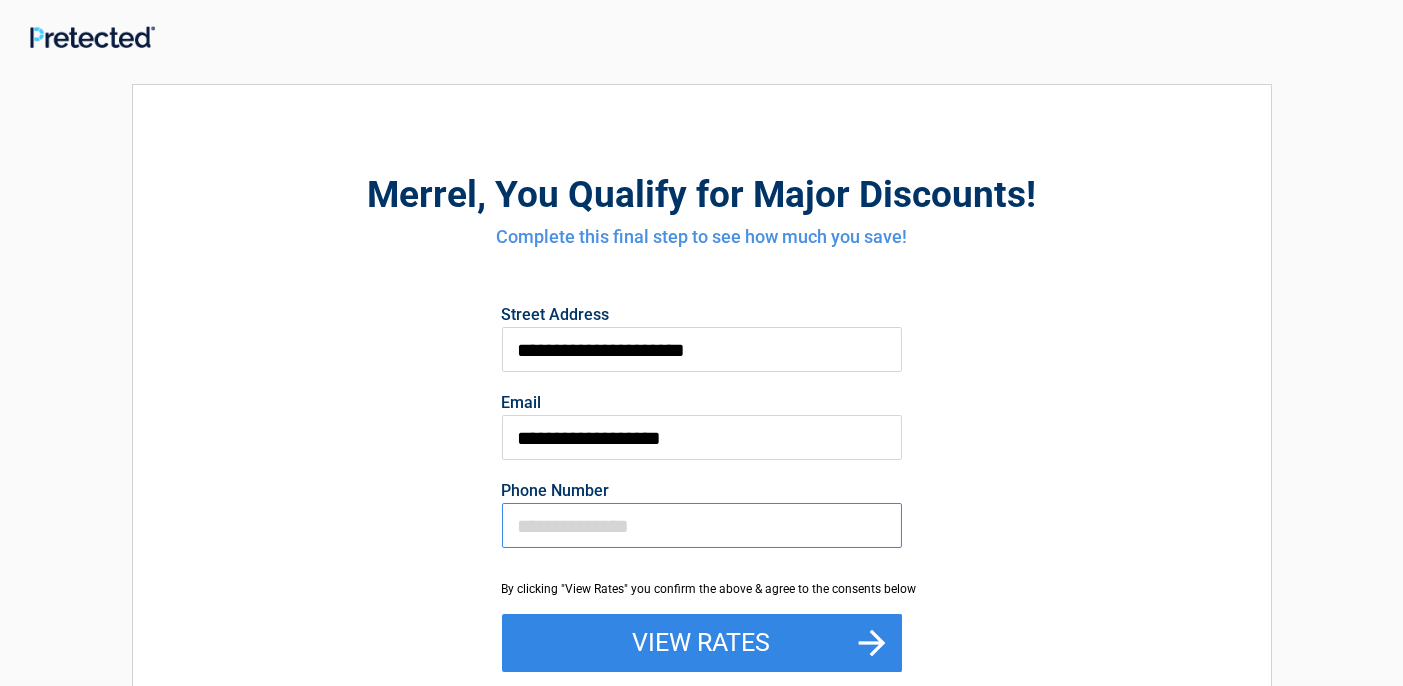 type on "**********" 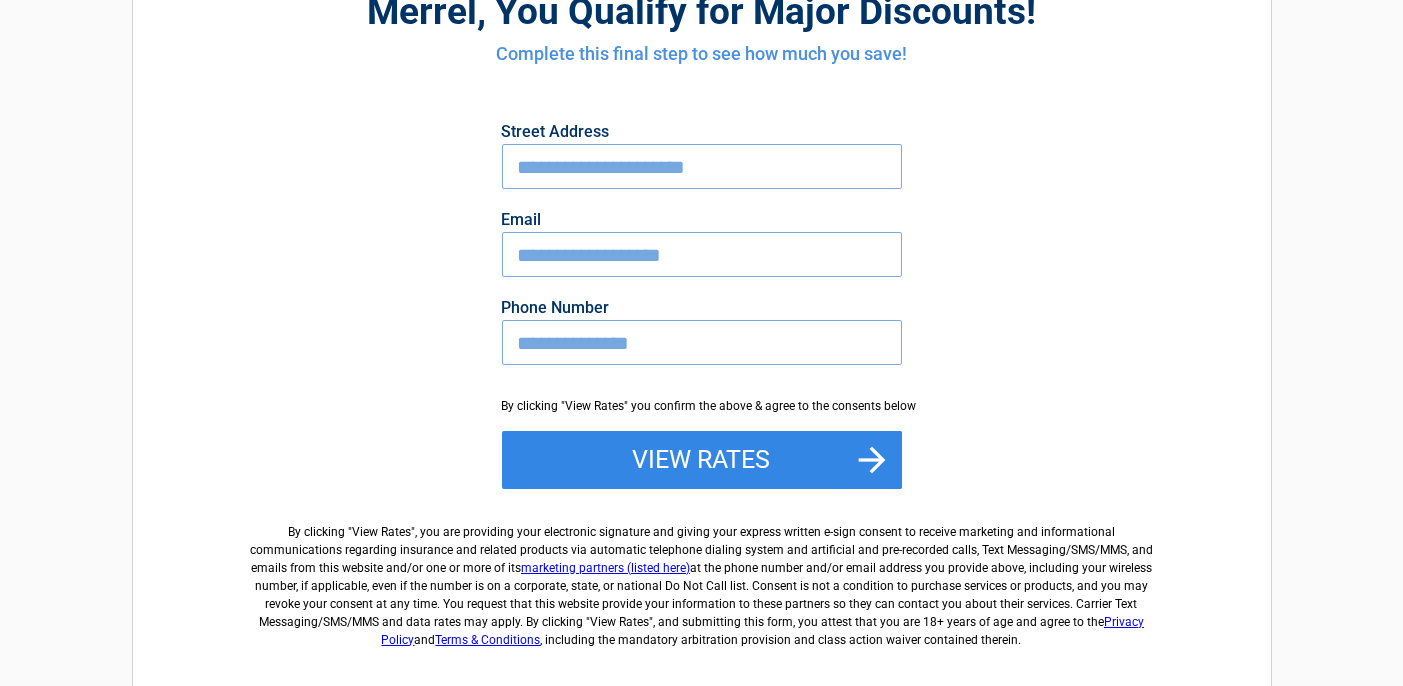 scroll, scrollTop: 200, scrollLeft: 0, axis: vertical 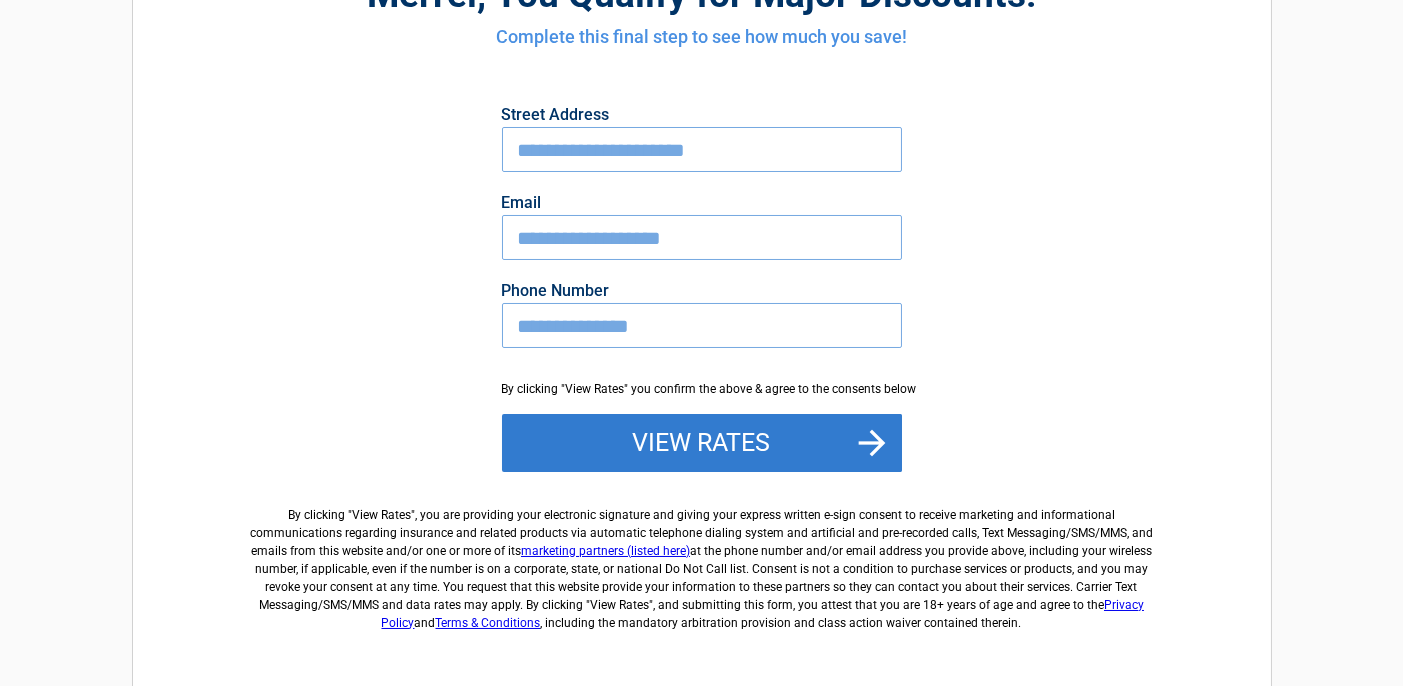 click on "View Rates" at bounding box center [702, 443] 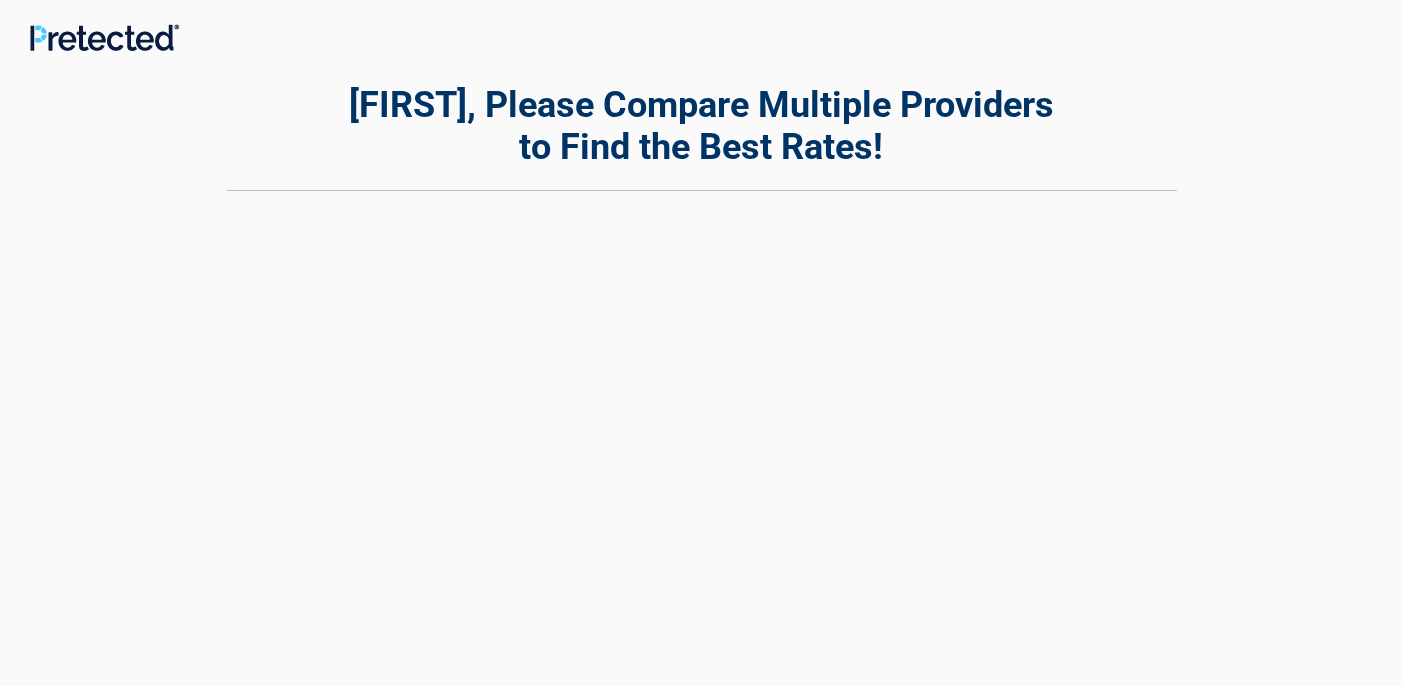 scroll, scrollTop: 0, scrollLeft: 0, axis: both 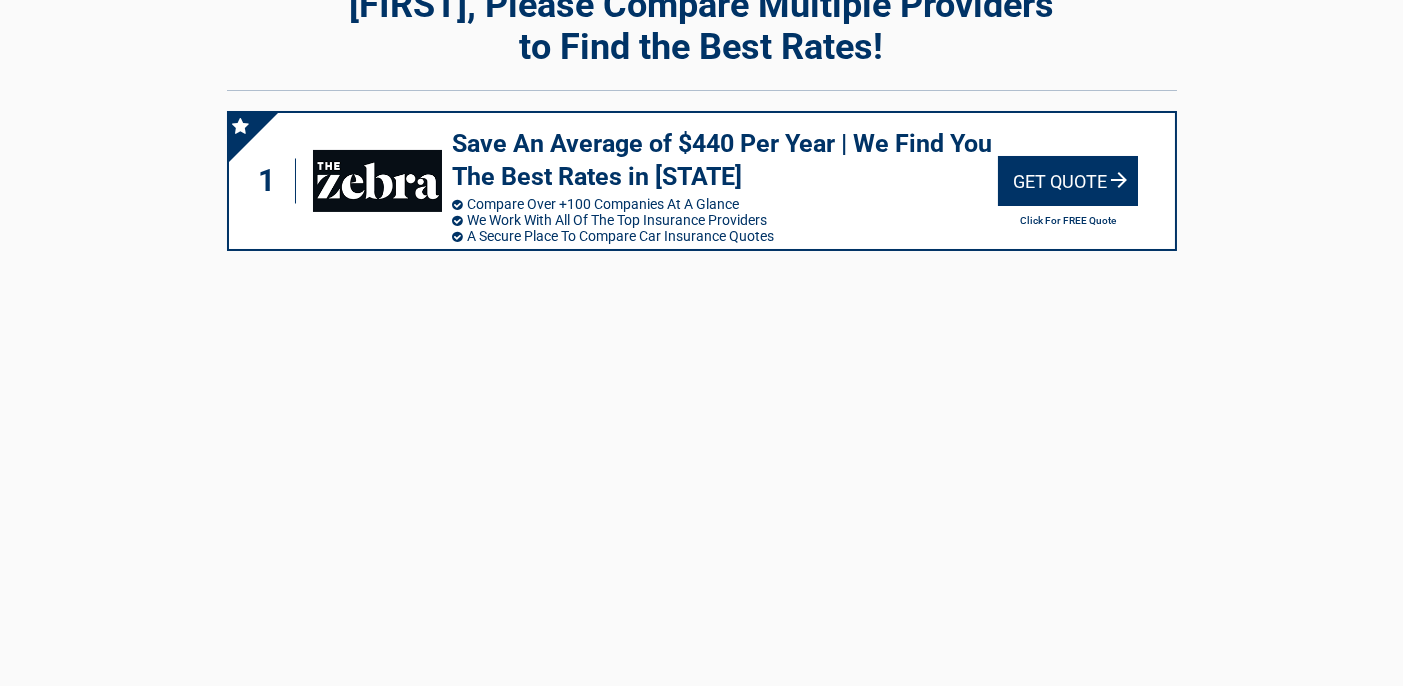 click on "Get Quote" at bounding box center (1068, 181) 